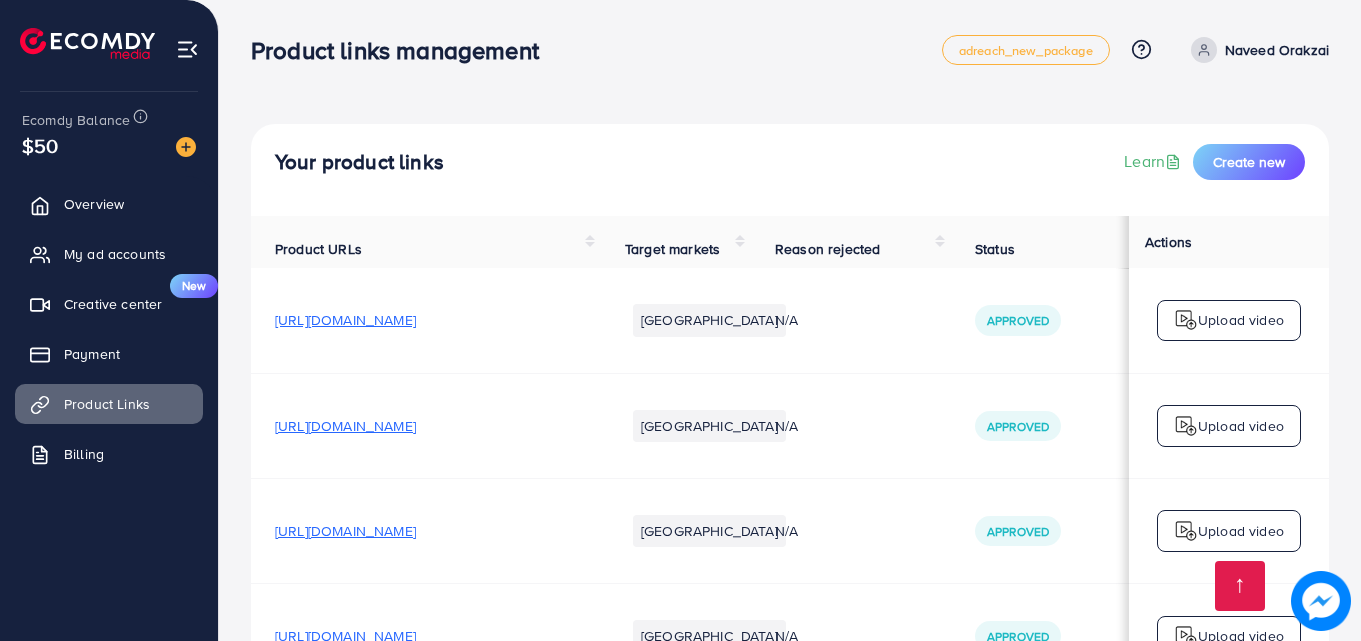 scroll, scrollTop: 561, scrollLeft: 0, axis: vertical 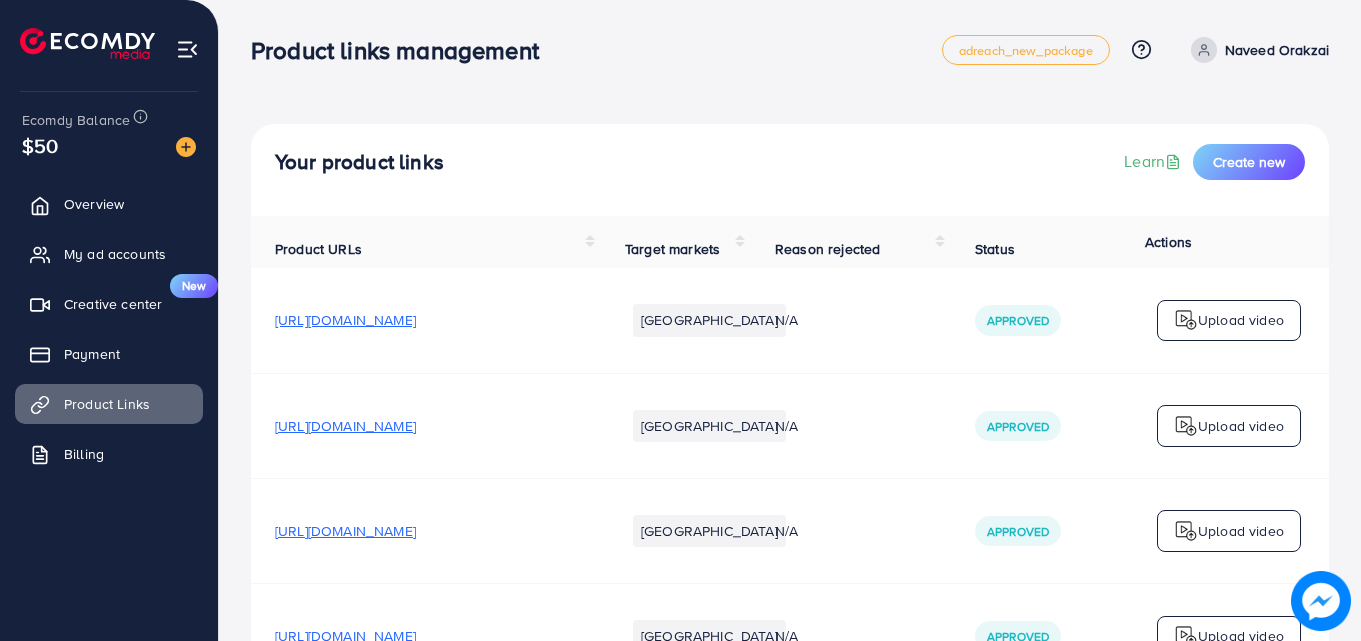click on "Naveed Orakzai" at bounding box center (1277, 50) 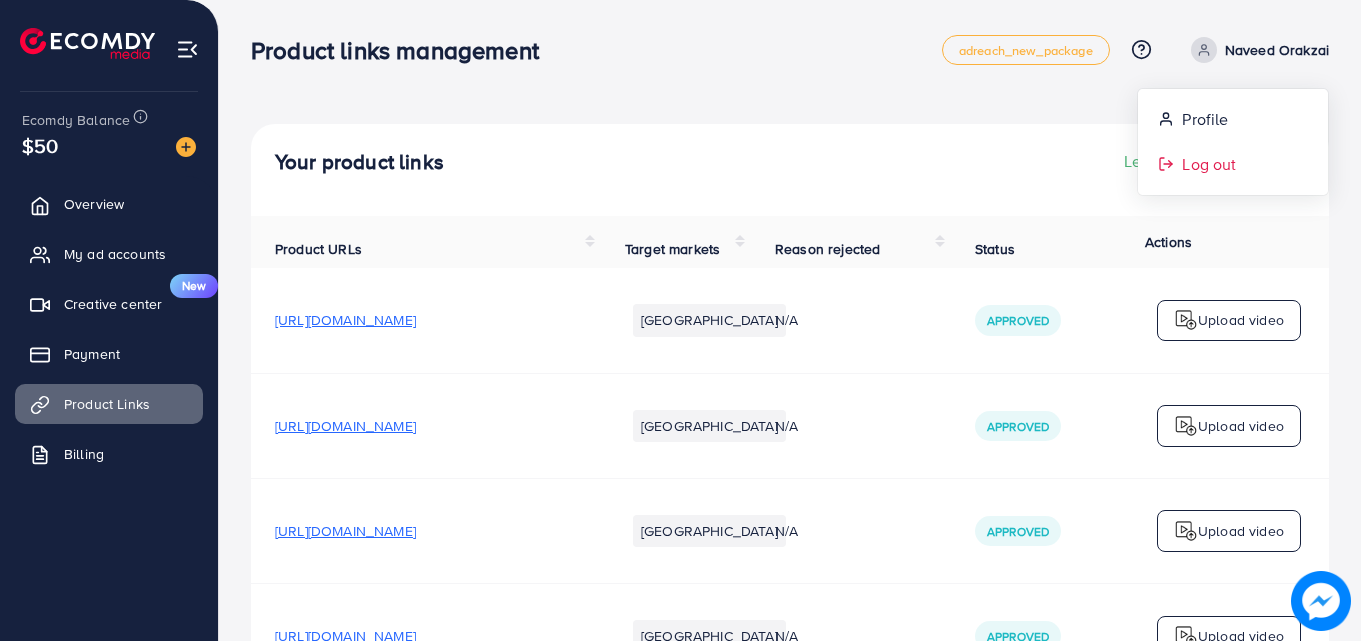 click on "Log out" at bounding box center [1233, 164] 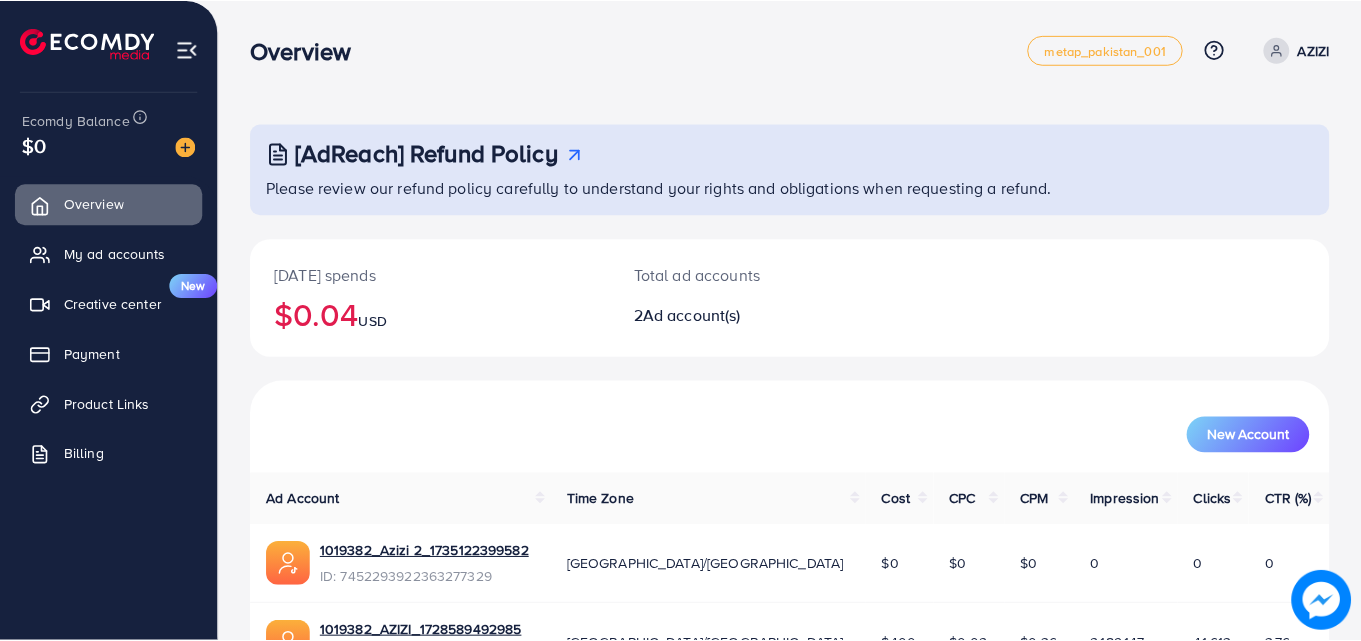 scroll, scrollTop: 0, scrollLeft: 0, axis: both 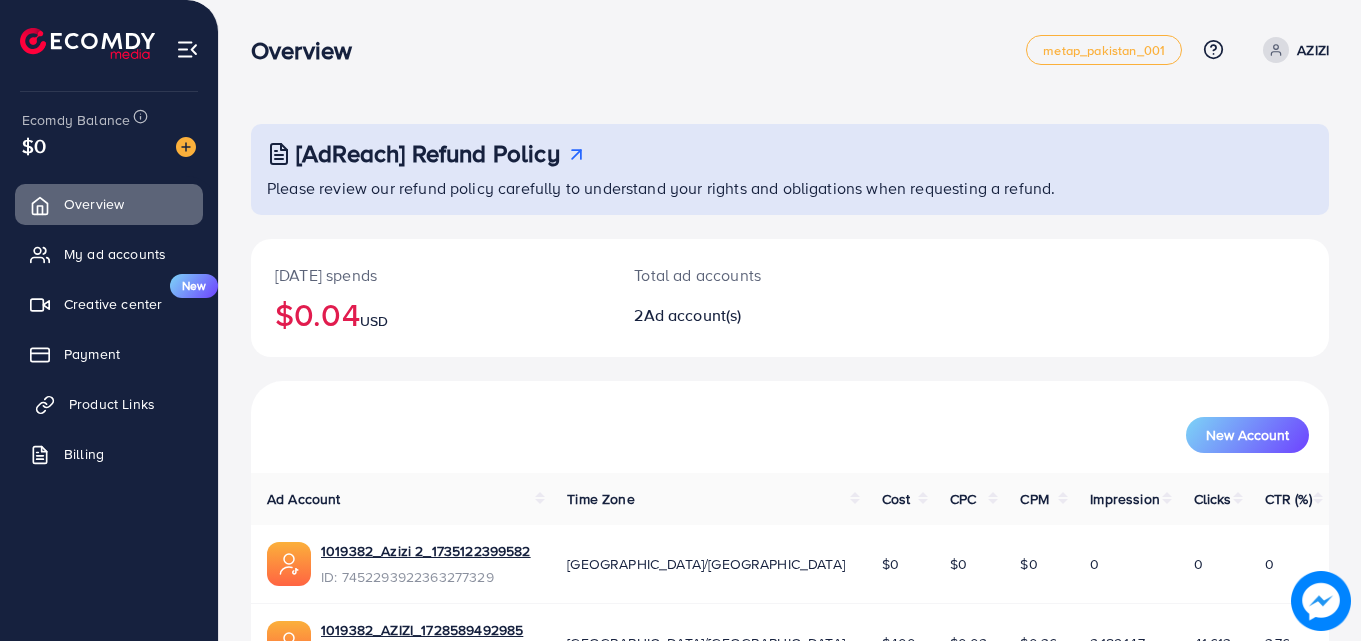 click on "Product Links" at bounding box center (109, 404) 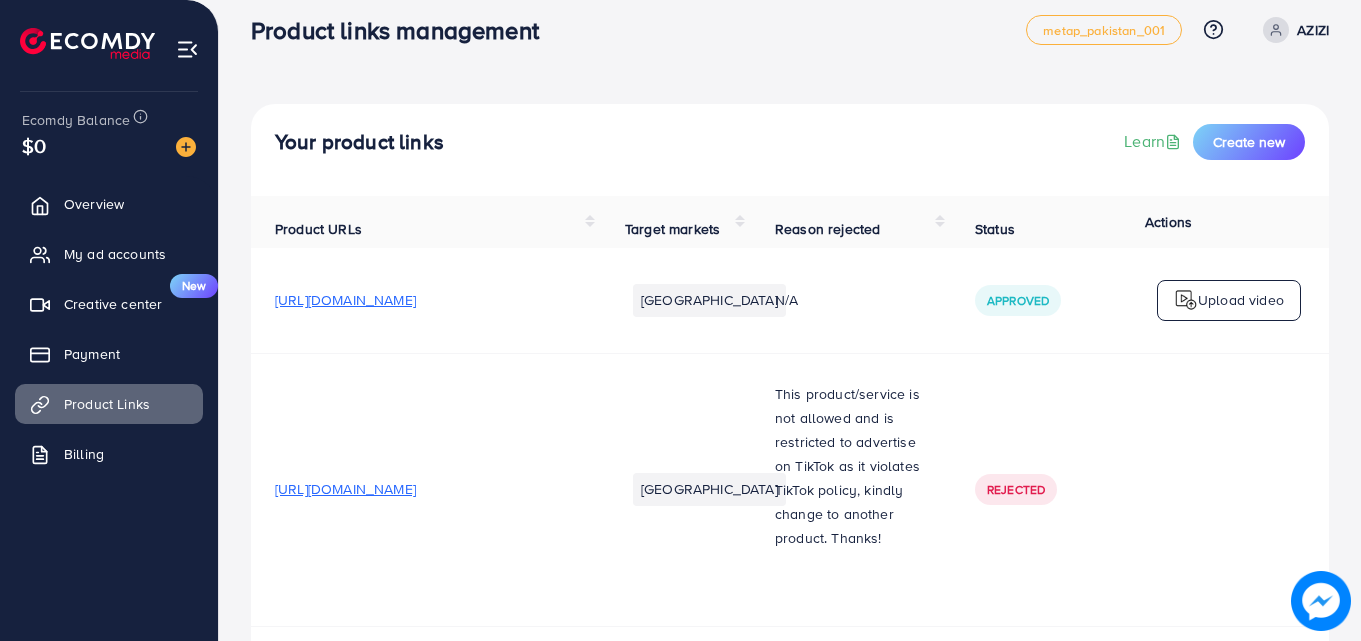 scroll, scrollTop: 0, scrollLeft: 0, axis: both 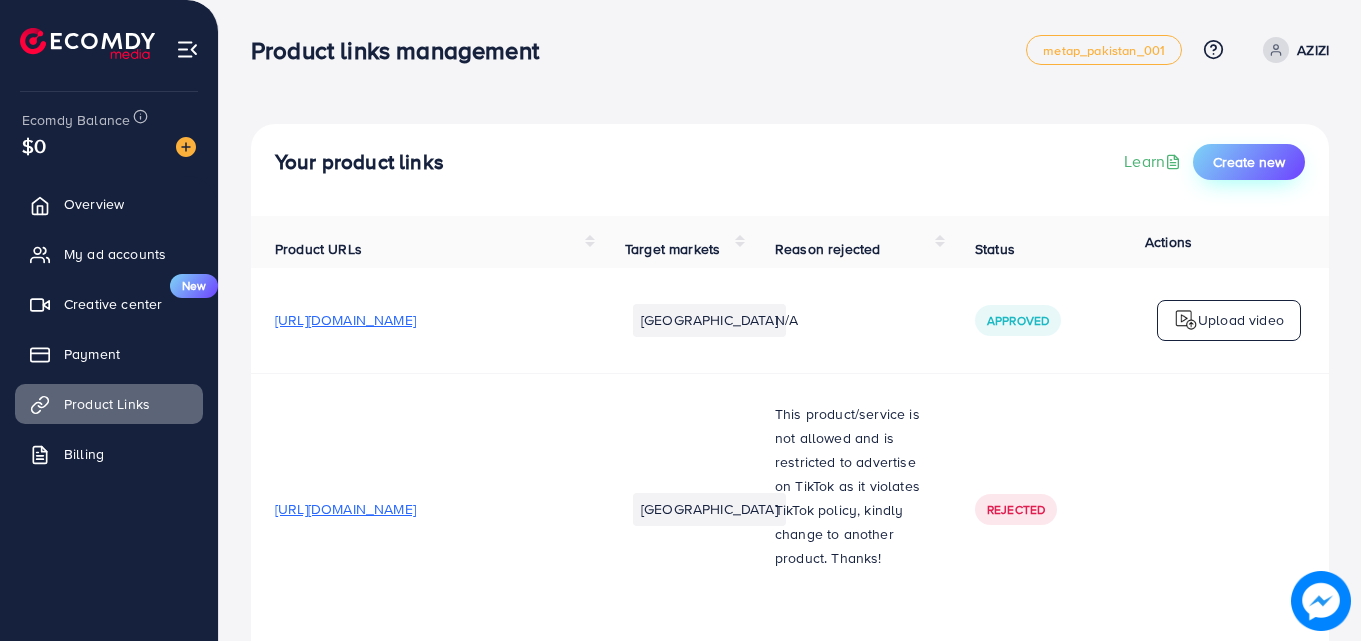 click on "Create new" at bounding box center [1249, 162] 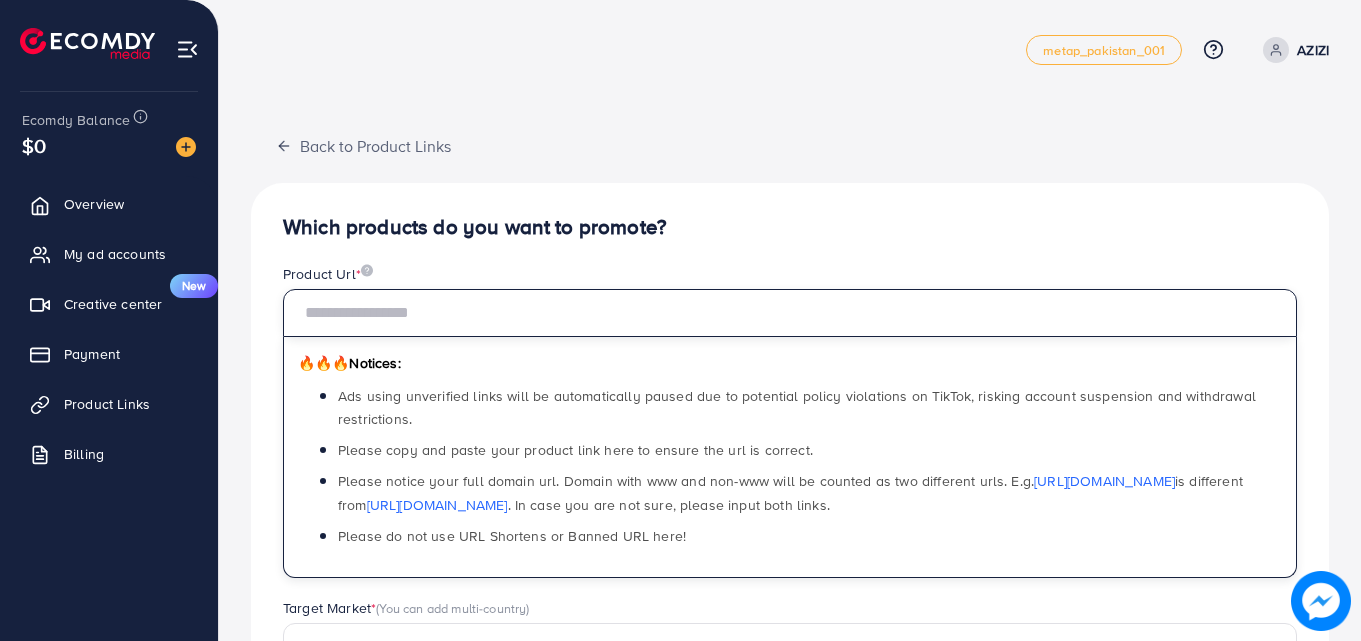 click at bounding box center [790, 313] 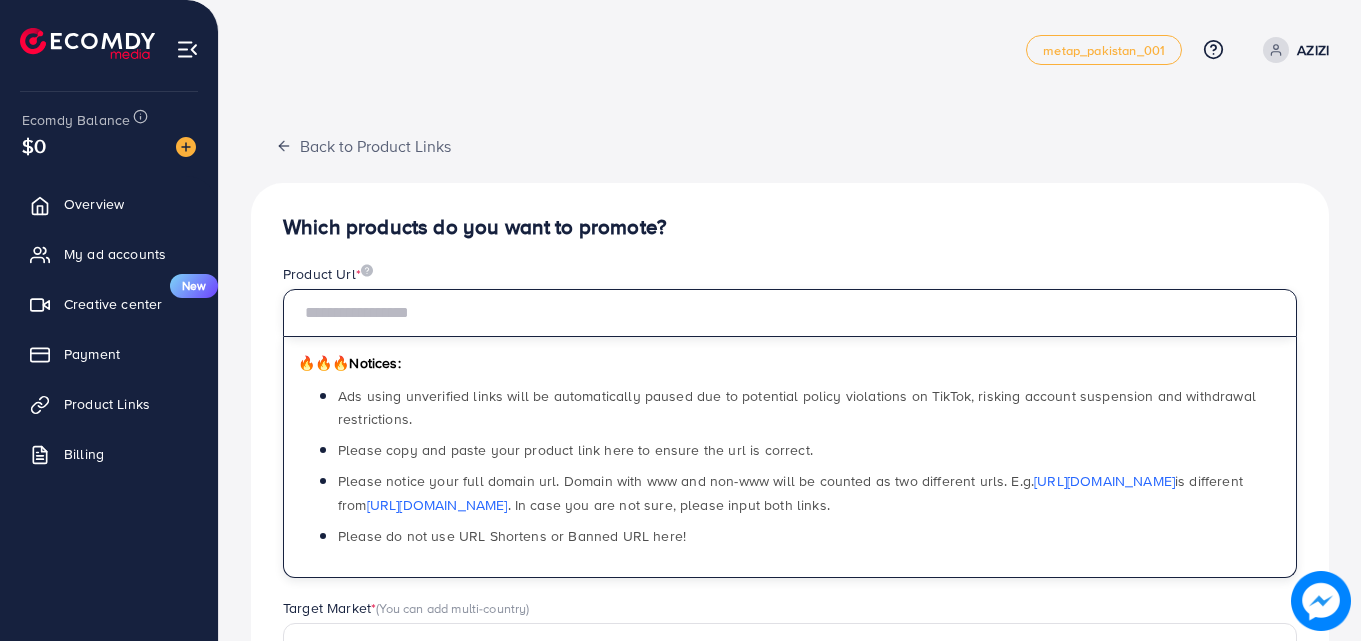 paste on "**********" 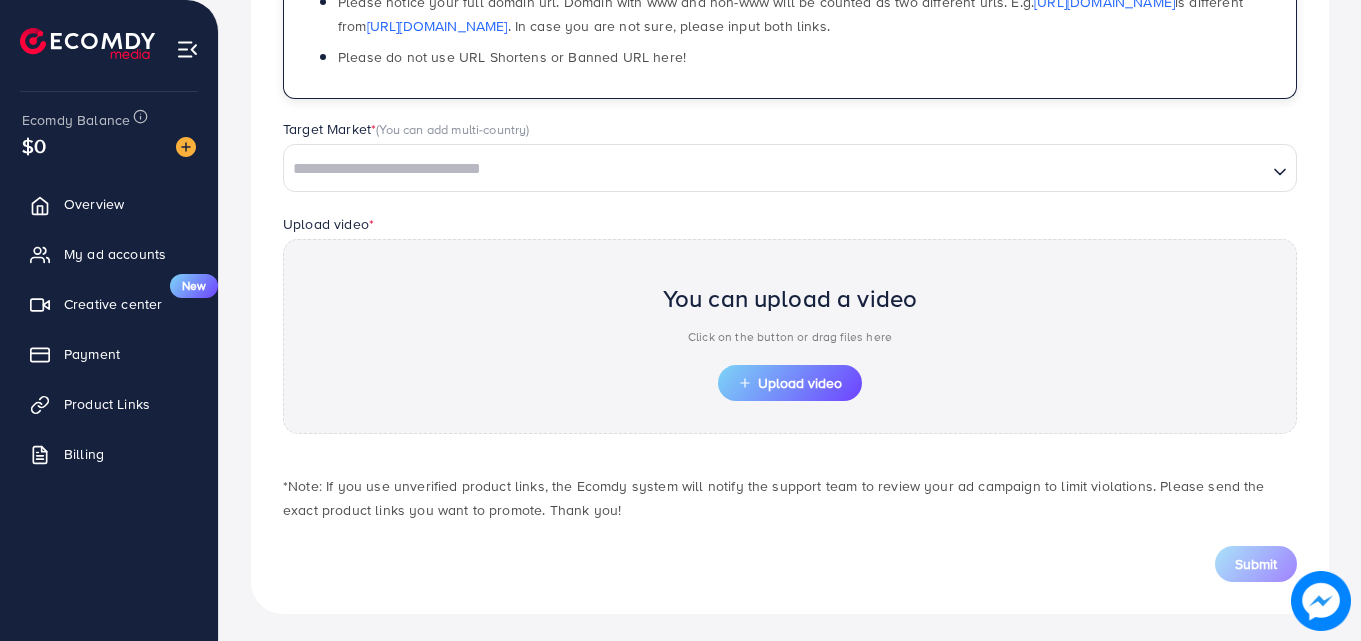 scroll, scrollTop: 484, scrollLeft: 0, axis: vertical 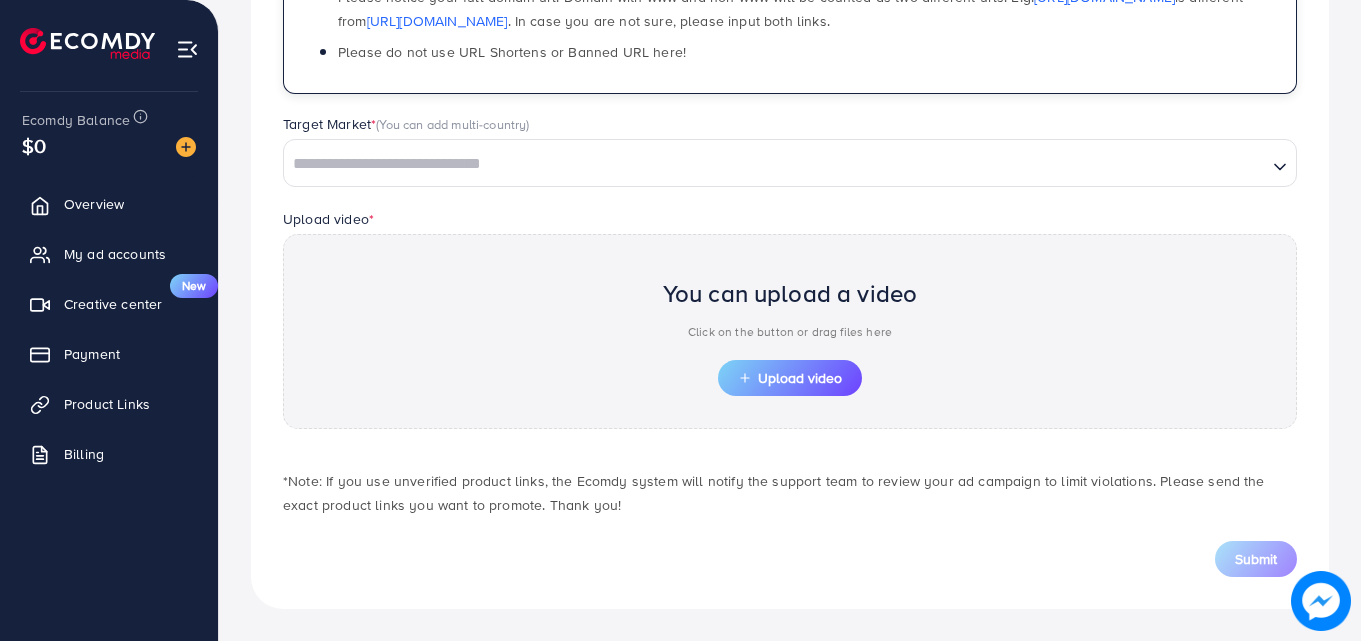 type on "**********" 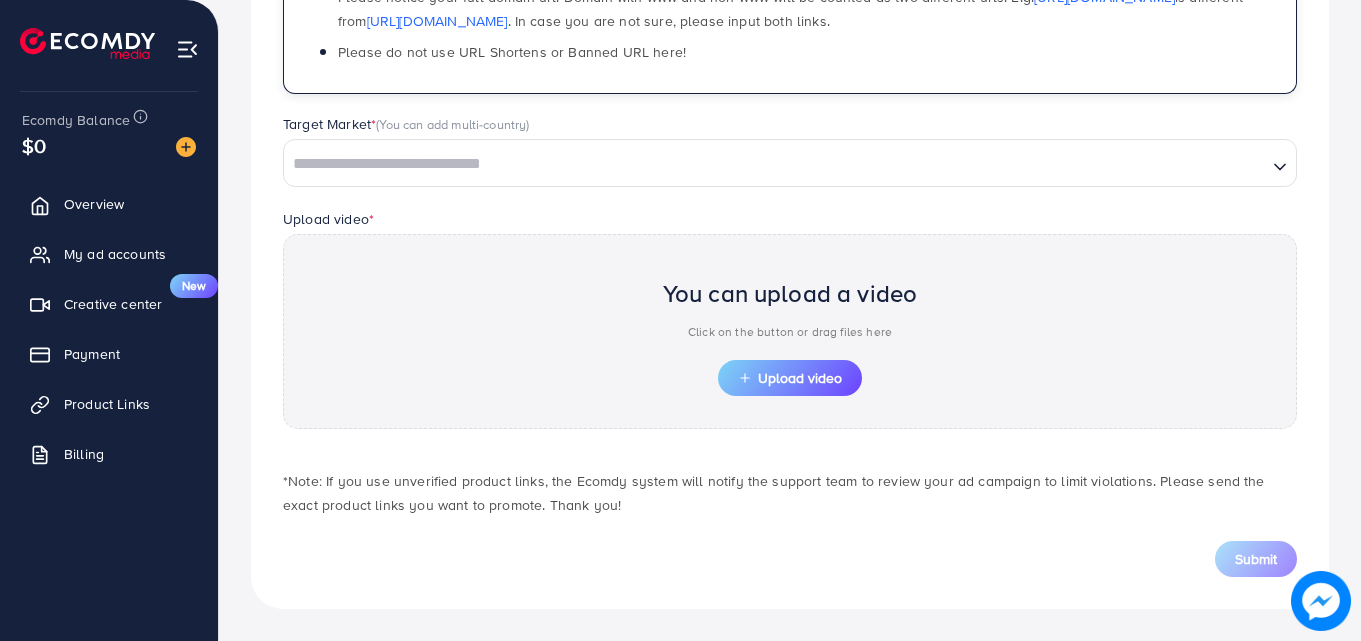 click at bounding box center [775, 164] 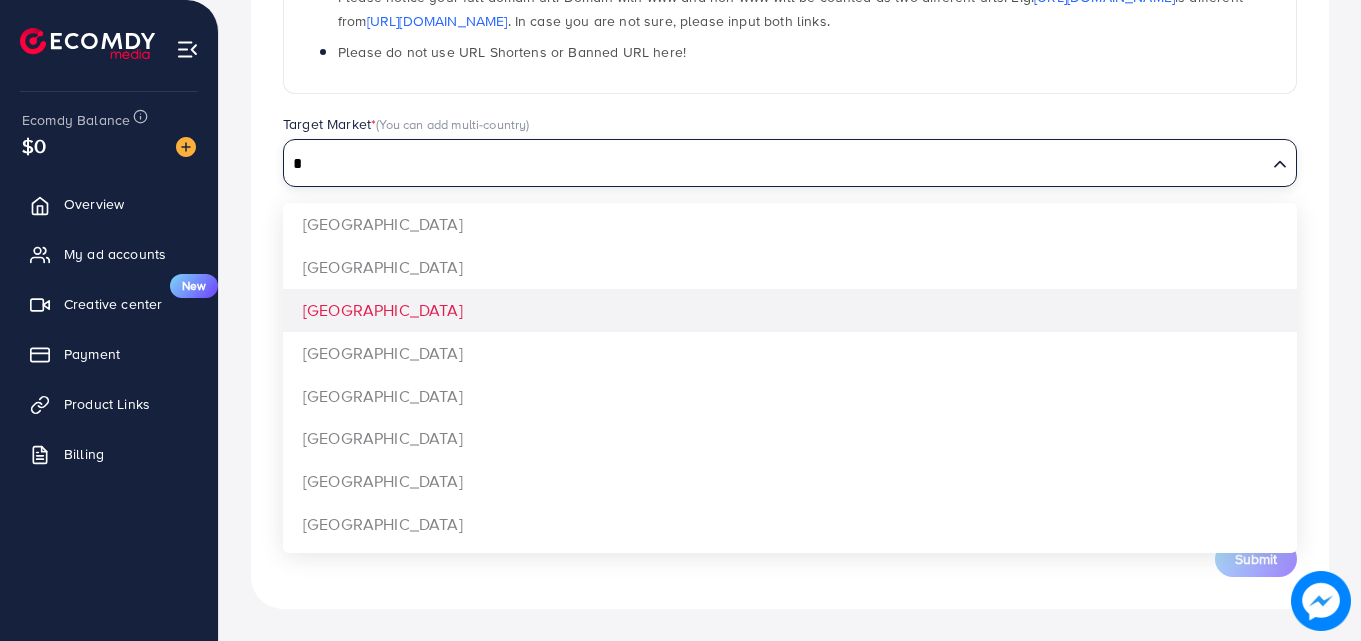 type on "*" 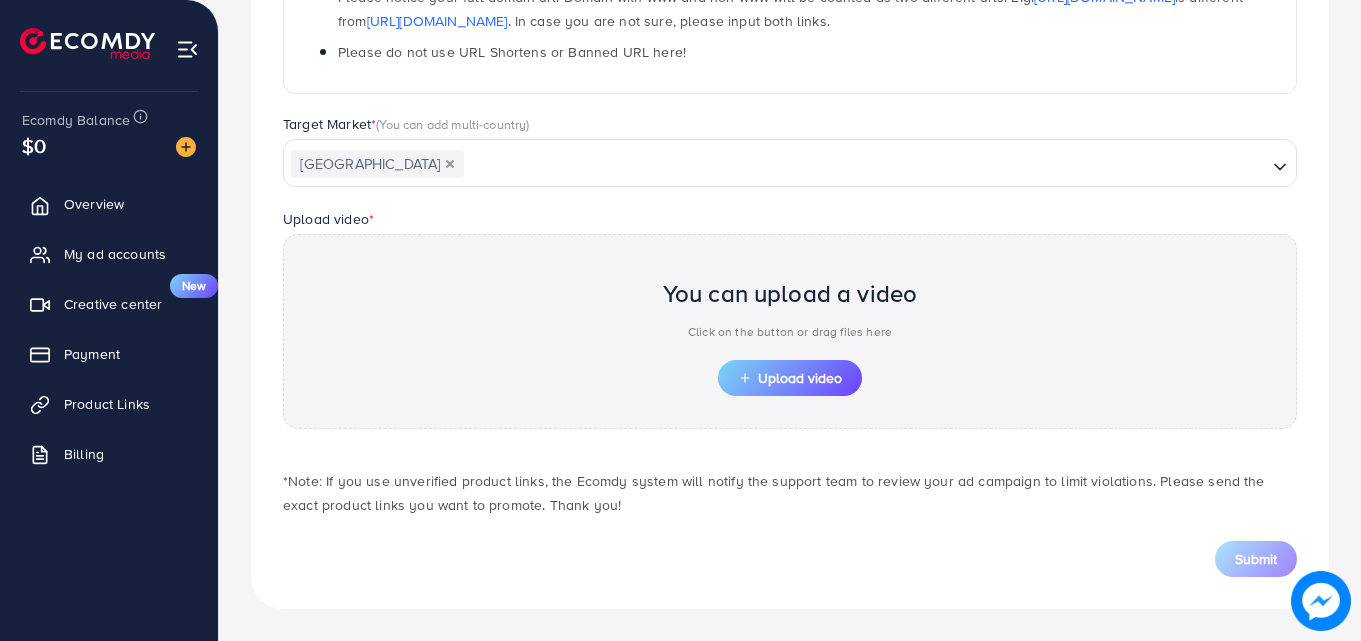 click on "**********" at bounding box center (790, 154) 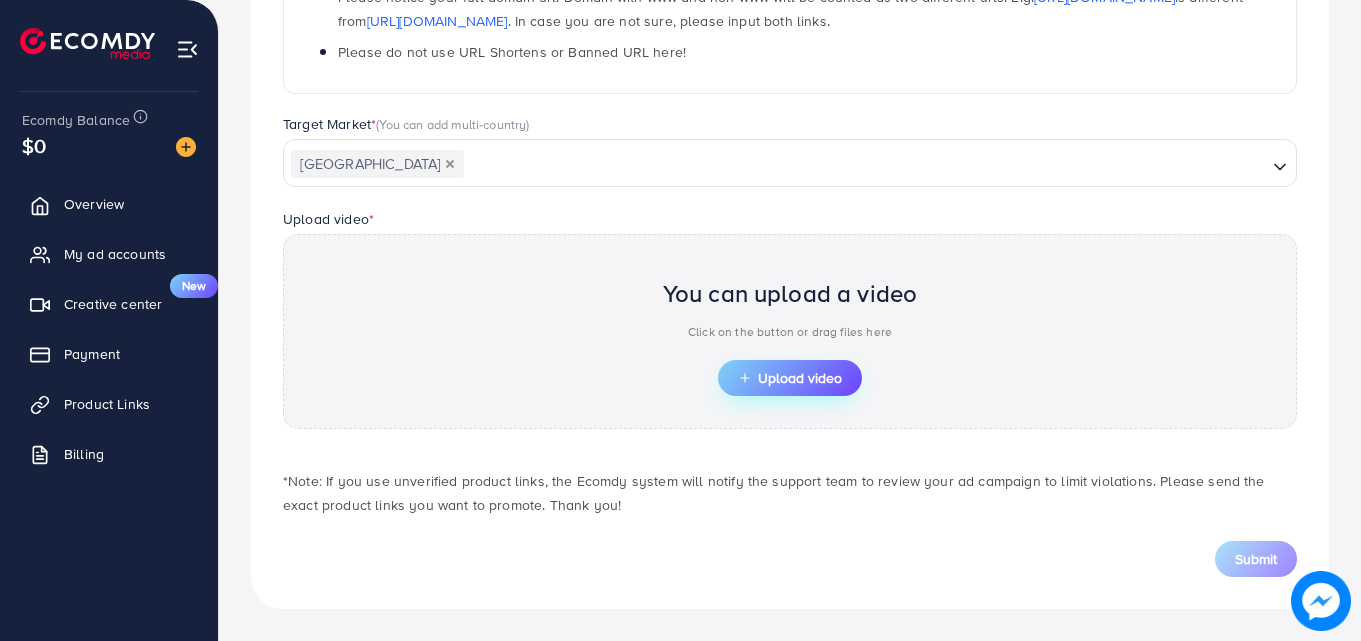 click on "Upload video" at bounding box center [790, 378] 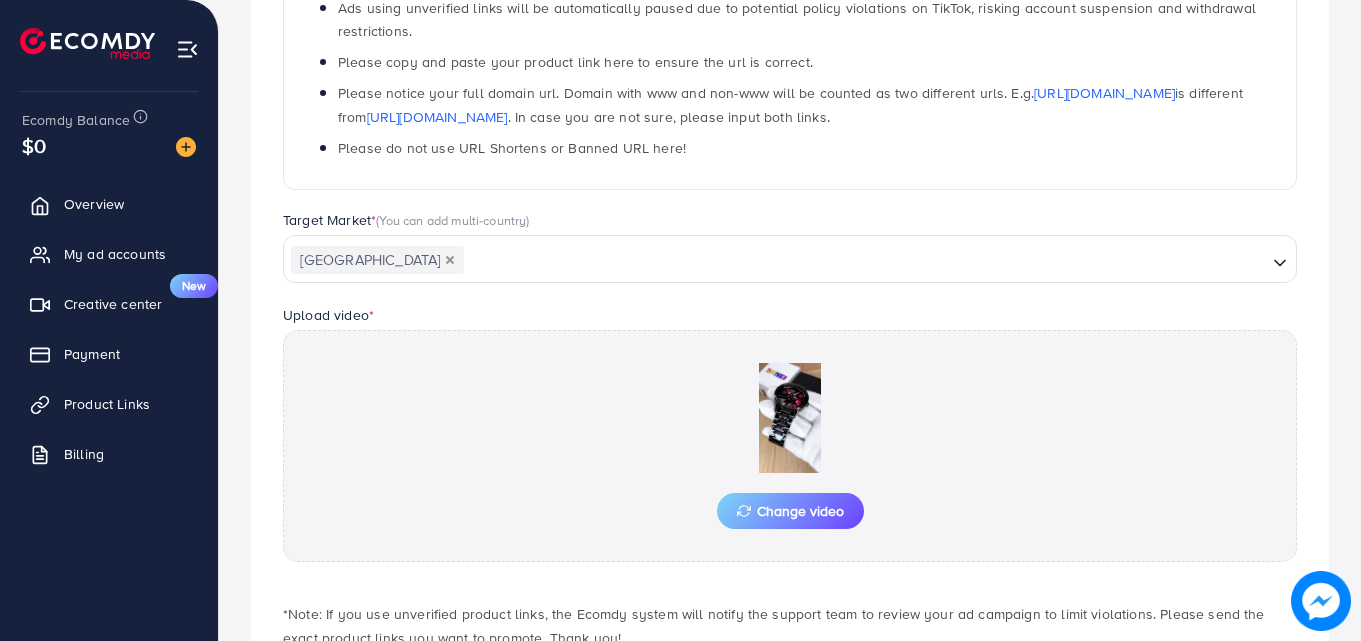 scroll, scrollTop: 484, scrollLeft: 0, axis: vertical 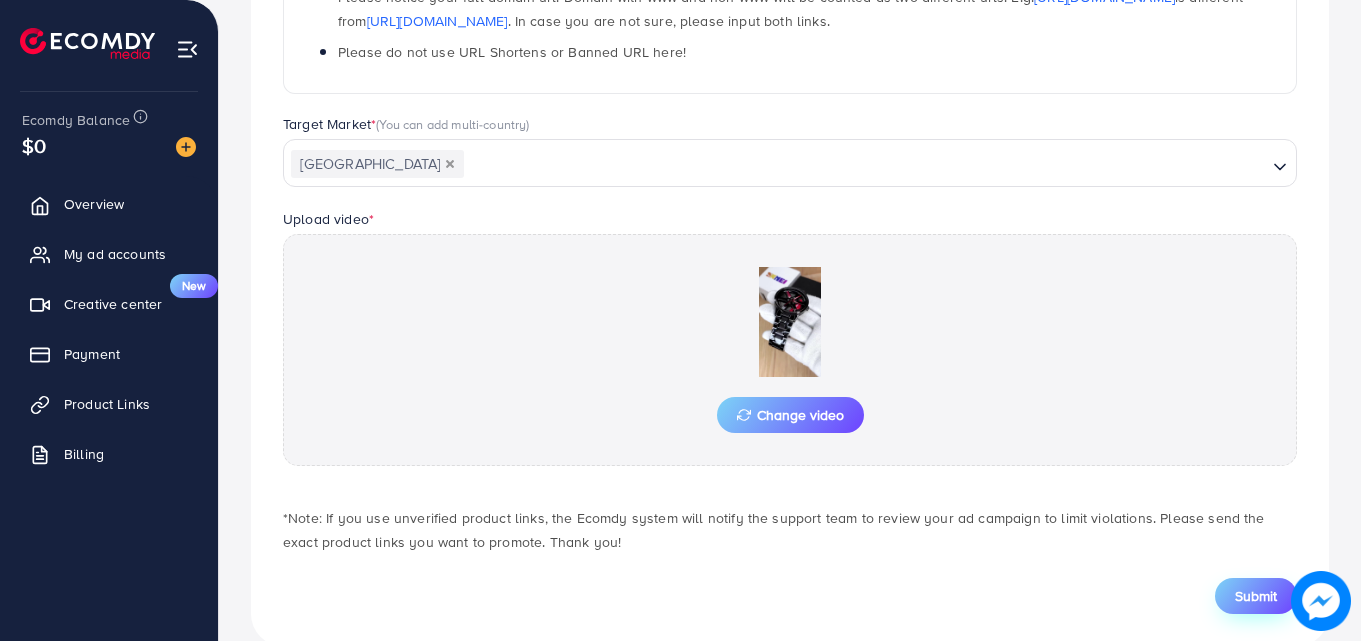 click on "Submit" at bounding box center (1256, 596) 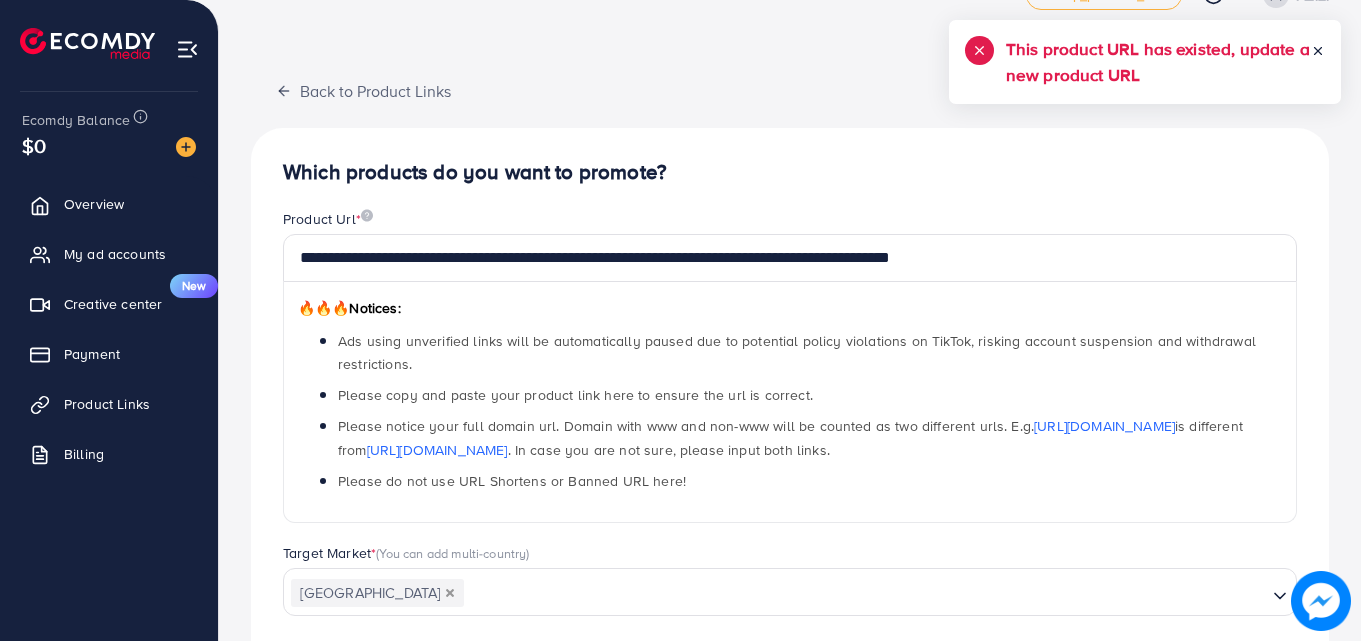 scroll, scrollTop: 0, scrollLeft: 0, axis: both 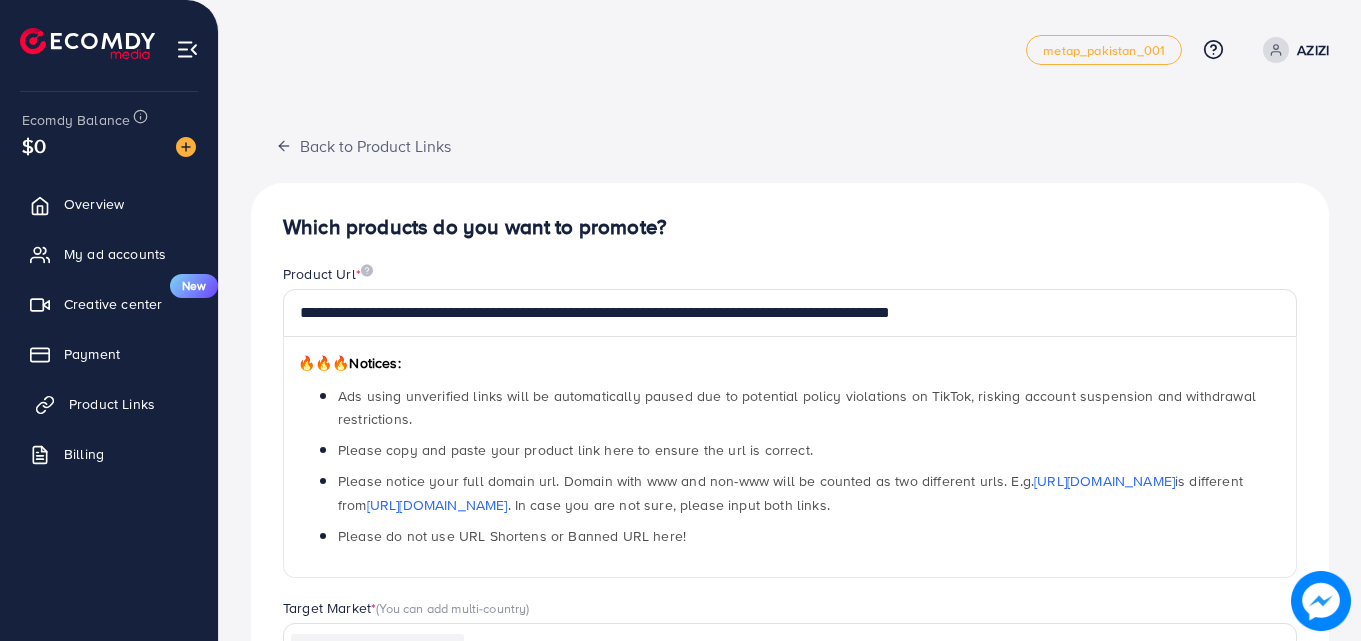 click on "Product Links" at bounding box center [109, 404] 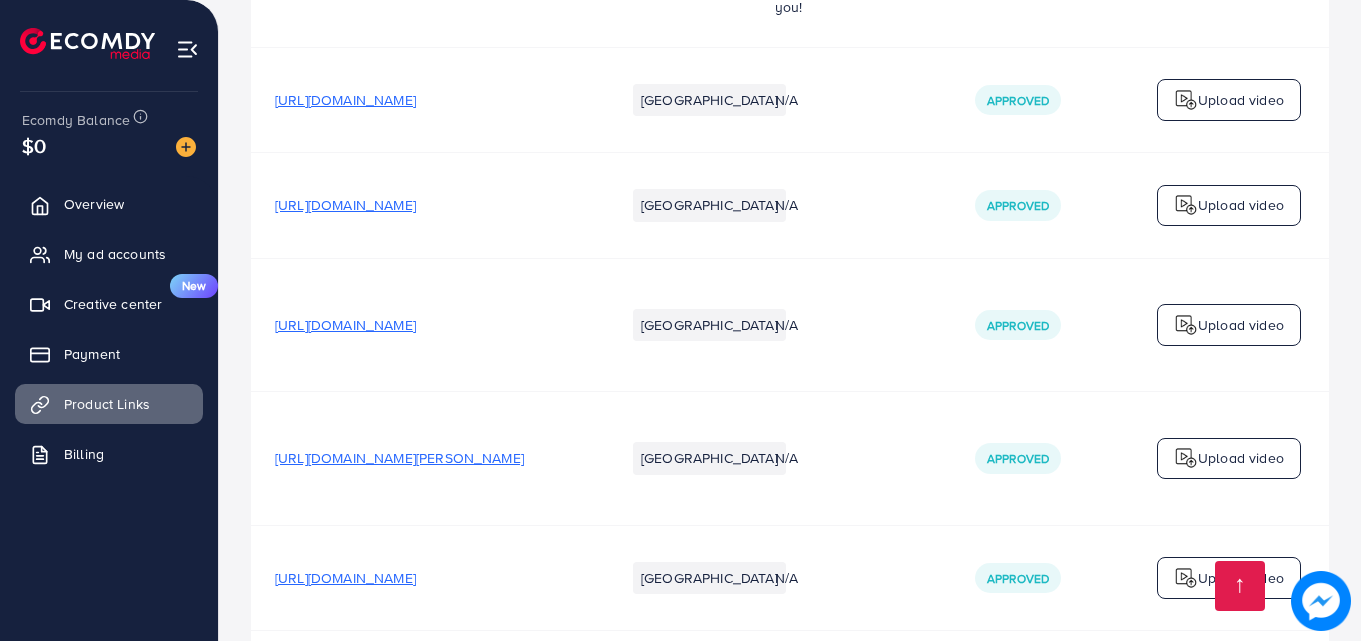 scroll, scrollTop: 9446, scrollLeft: 0, axis: vertical 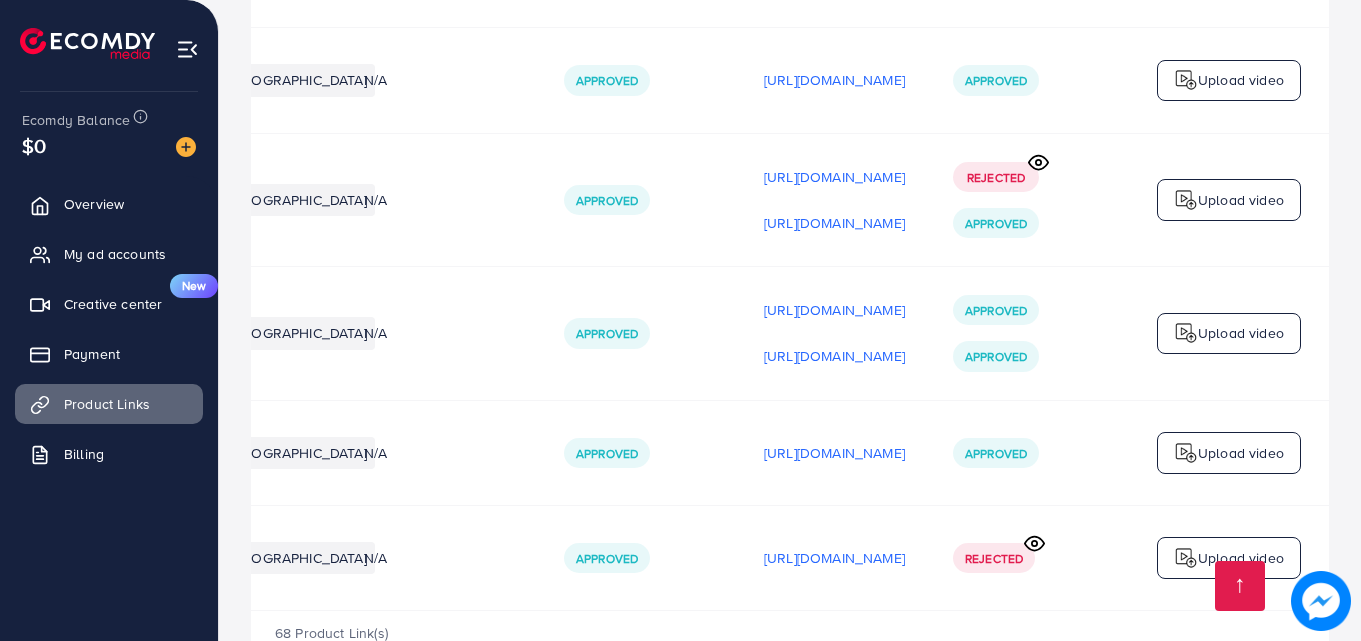 click on "https://files.ecomdy.com/videos/249d1e49-99b3-45bc-925f-bea9544c1770-1751130576363.mp4" at bounding box center [834, 558] 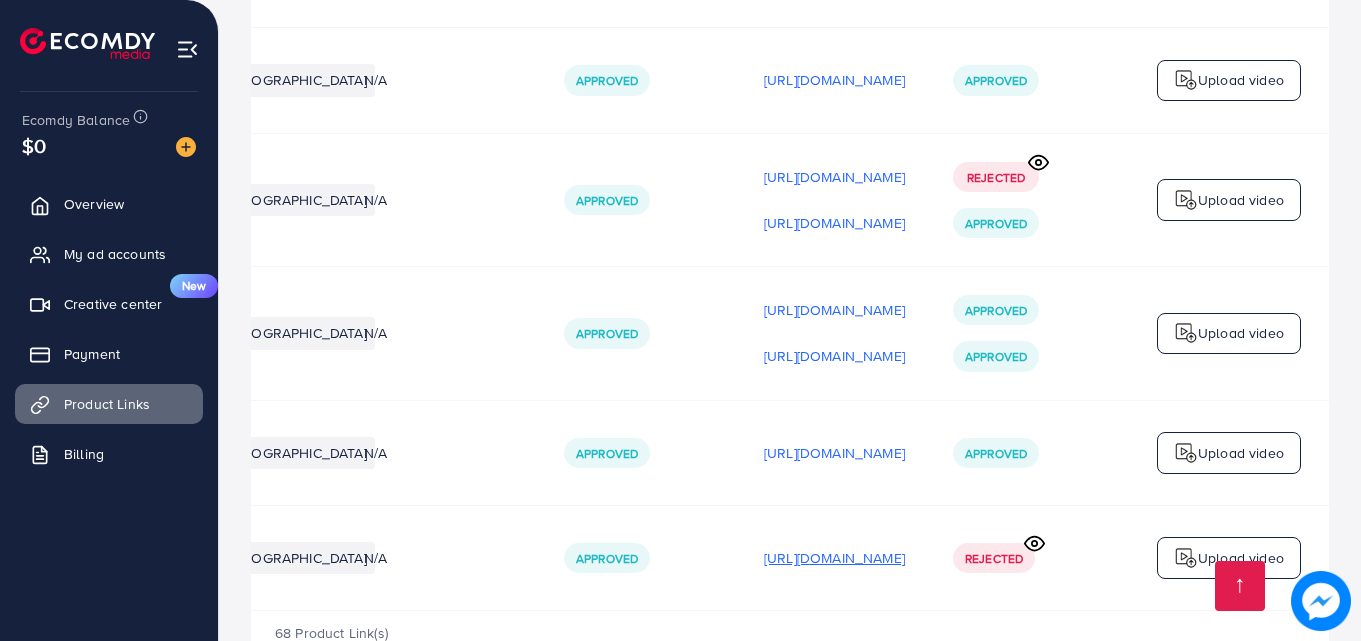 click on "https://files.ecomdy.com/videos/249d1e49-99b3-45bc-925f-bea9544c1770-1751130576363.mp4" at bounding box center (834, 558) 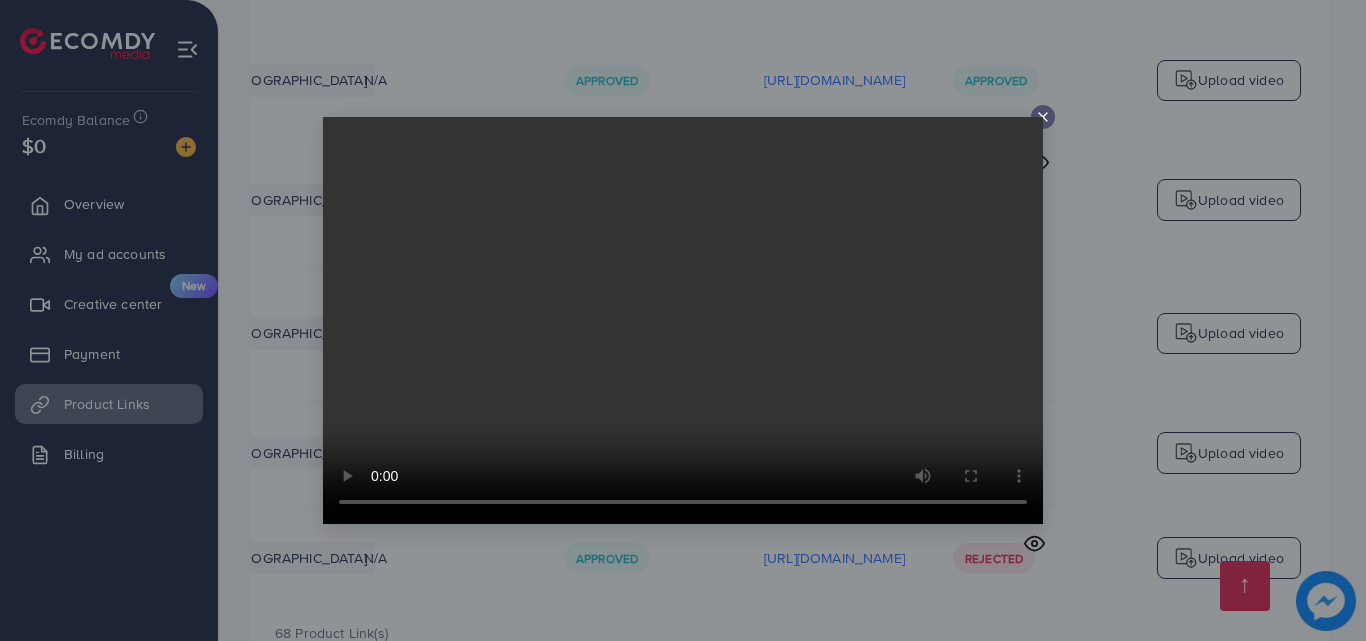 click 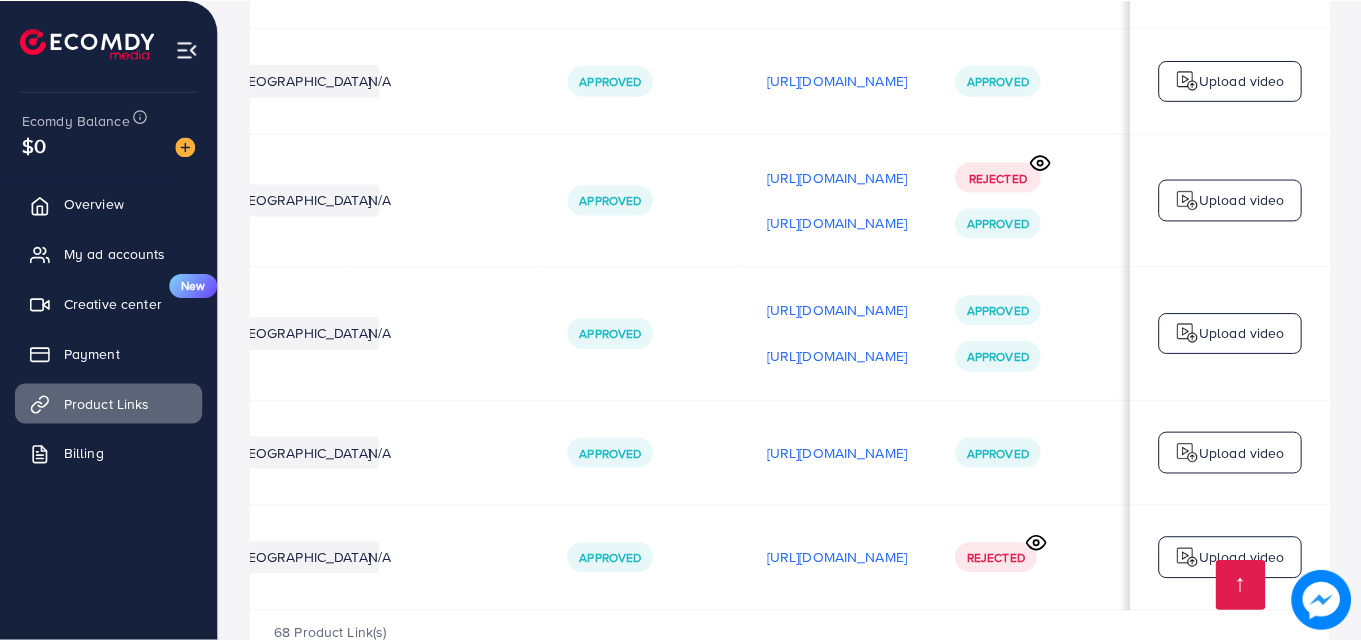 scroll, scrollTop: 0, scrollLeft: 501, axis: horizontal 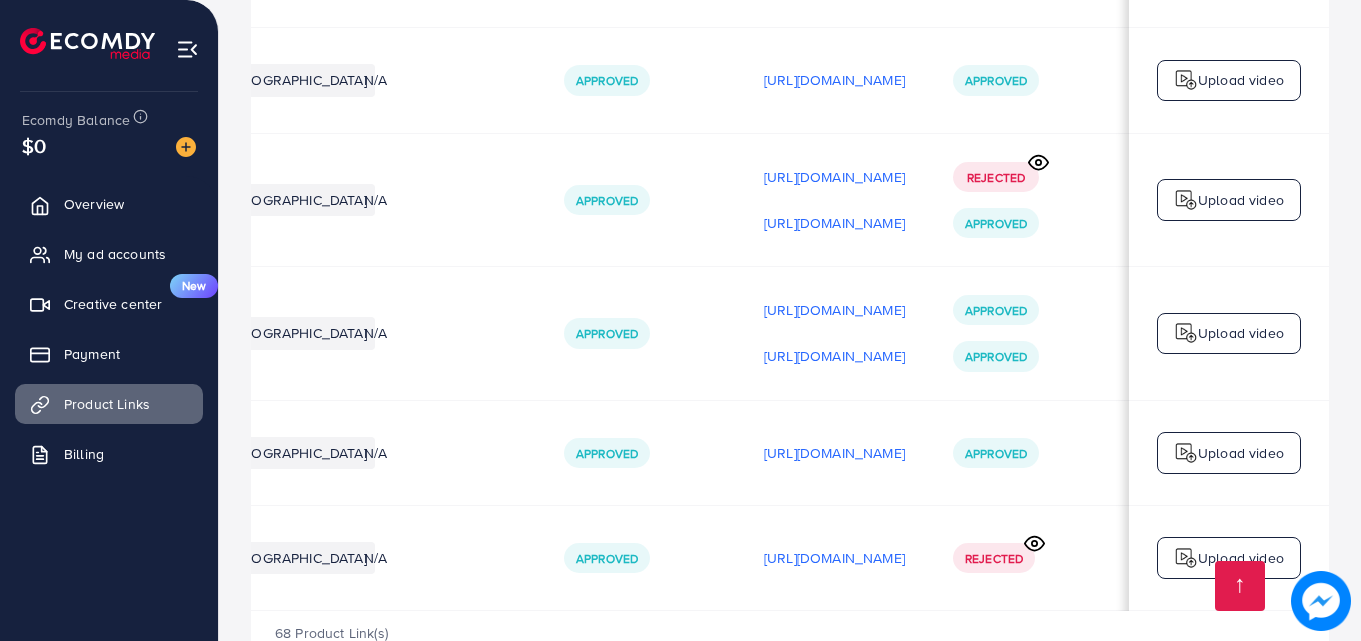click 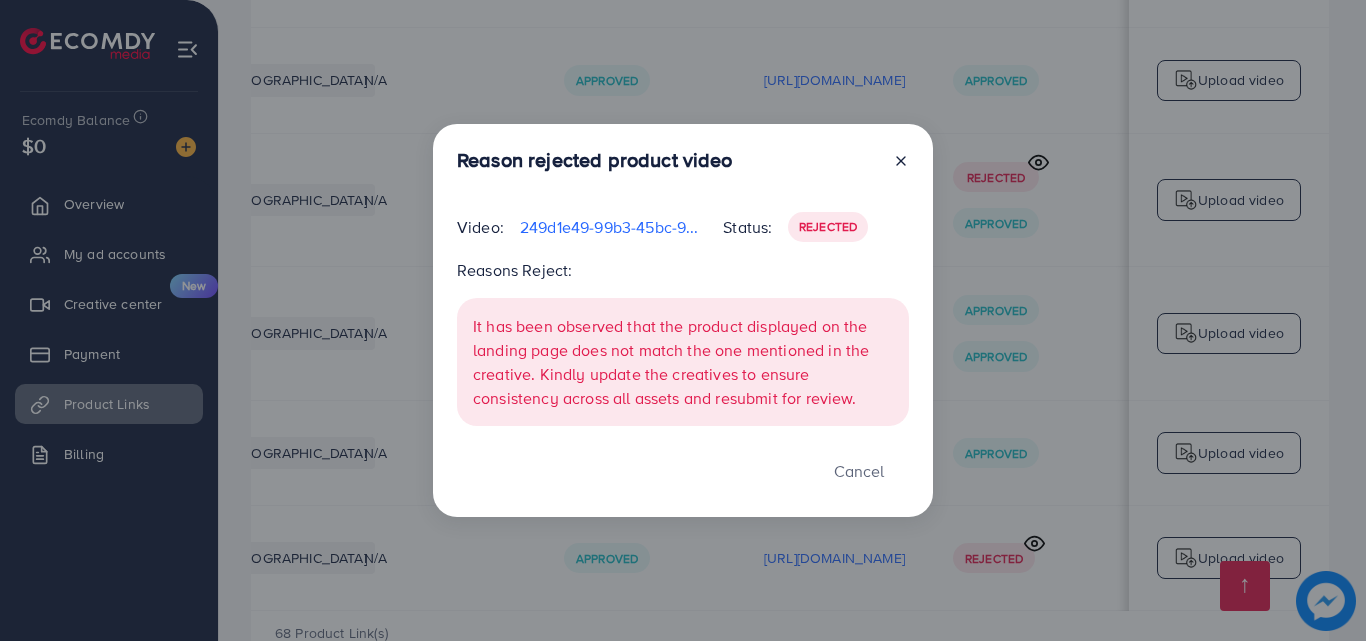 click 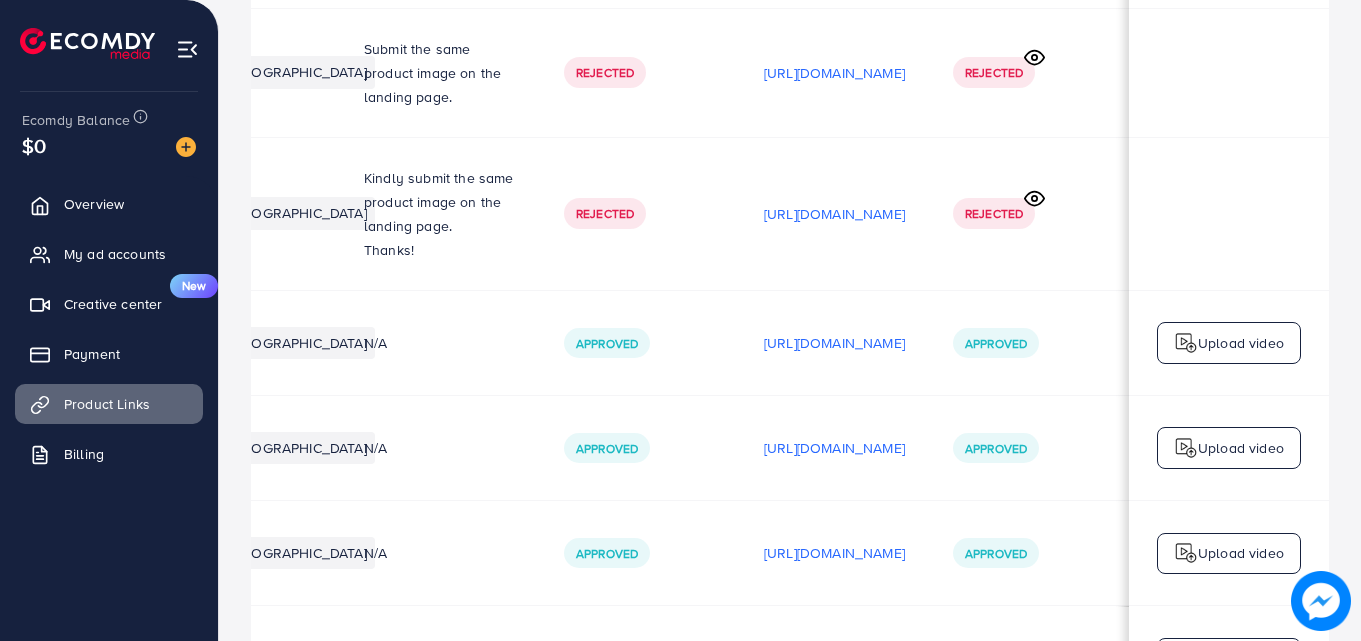 scroll, scrollTop: 0, scrollLeft: 0, axis: both 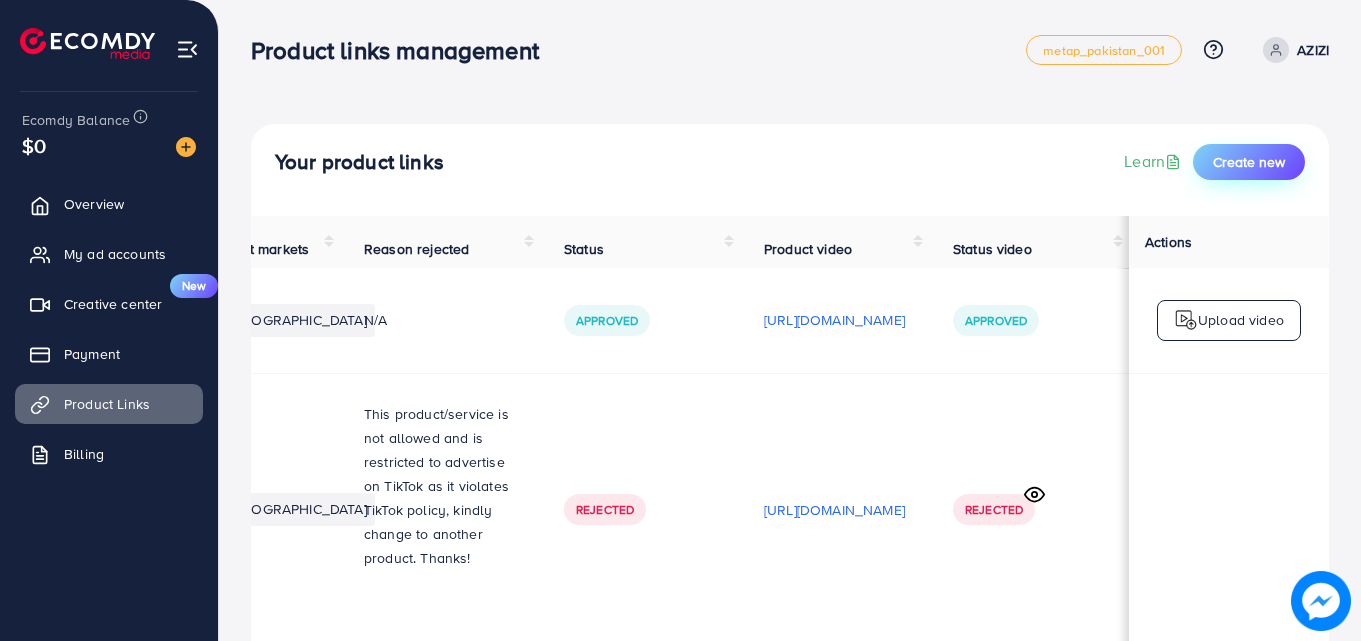 click on "Create new" at bounding box center [1249, 162] 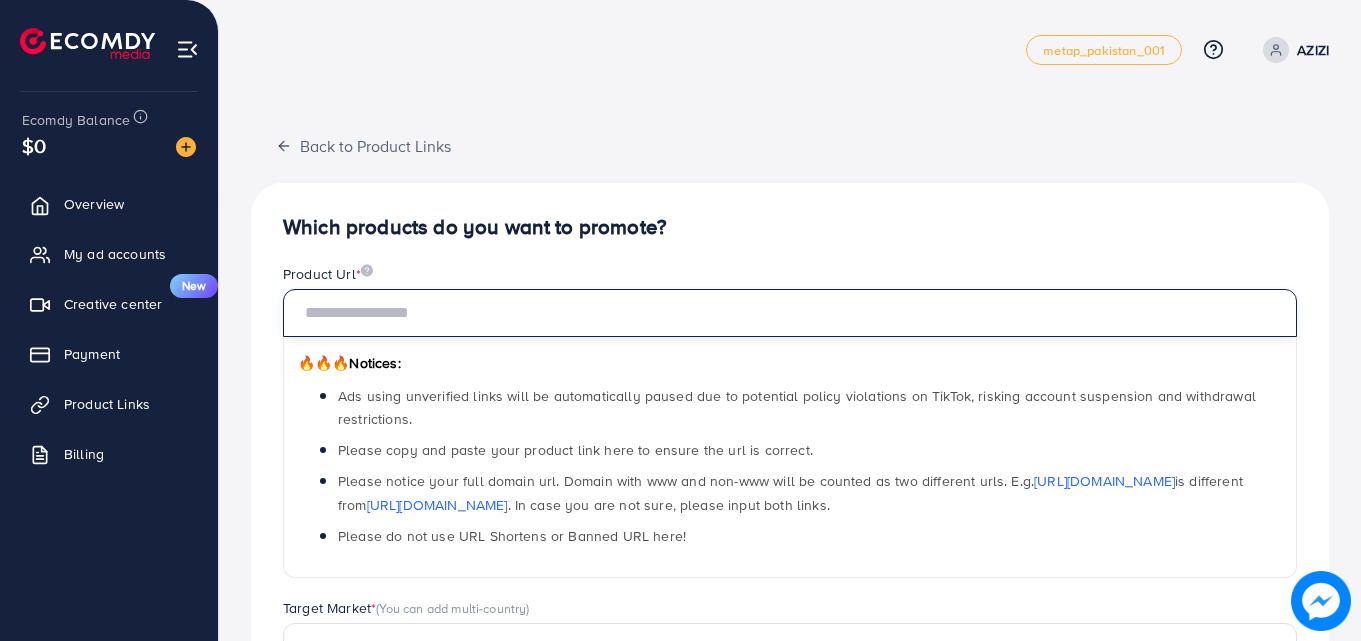 click at bounding box center [790, 313] 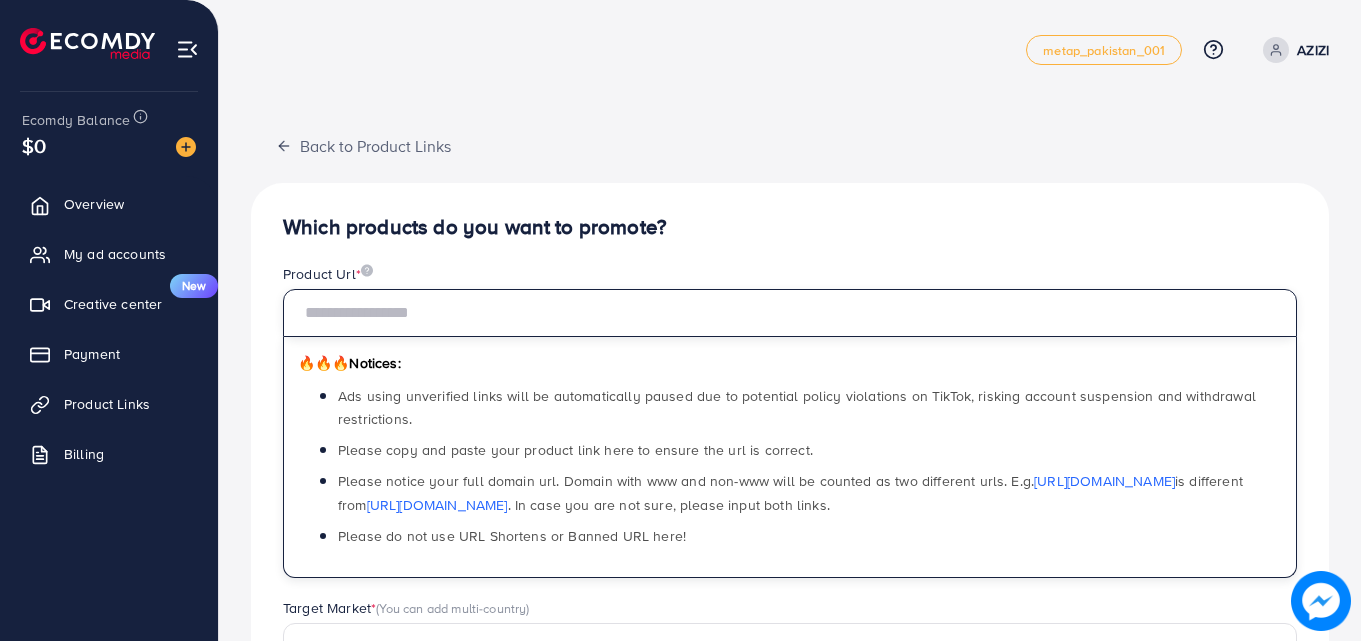 paste on "**********" 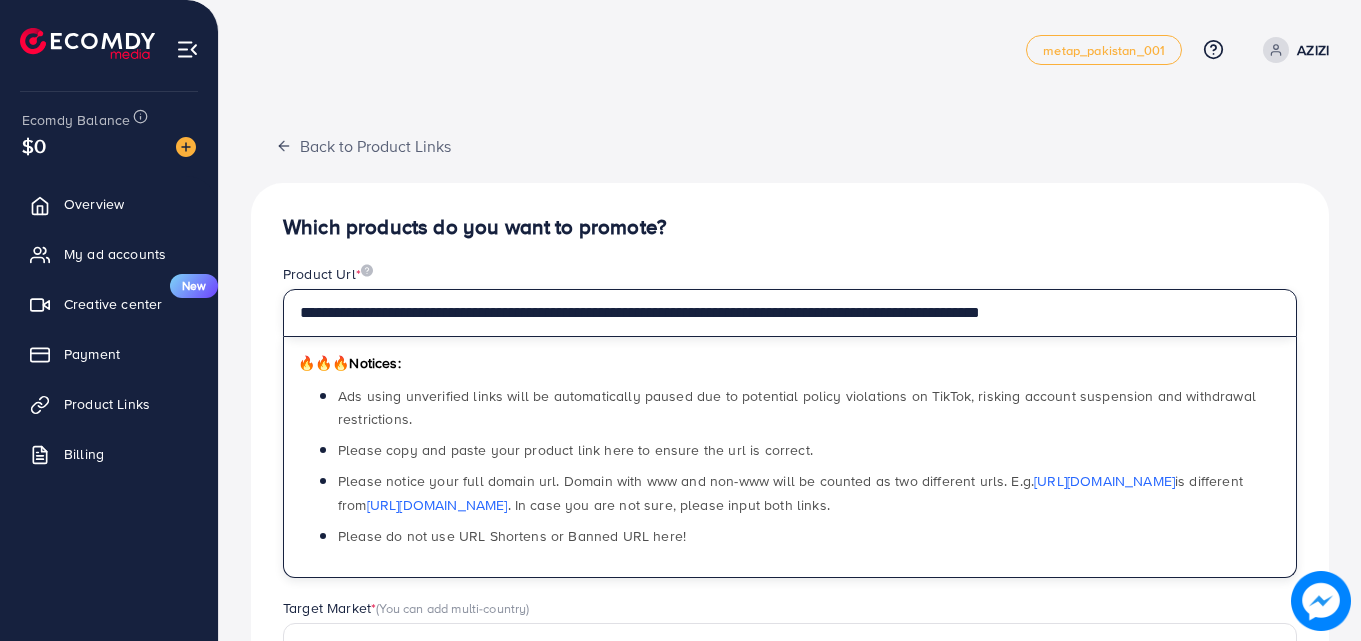 type on "**********" 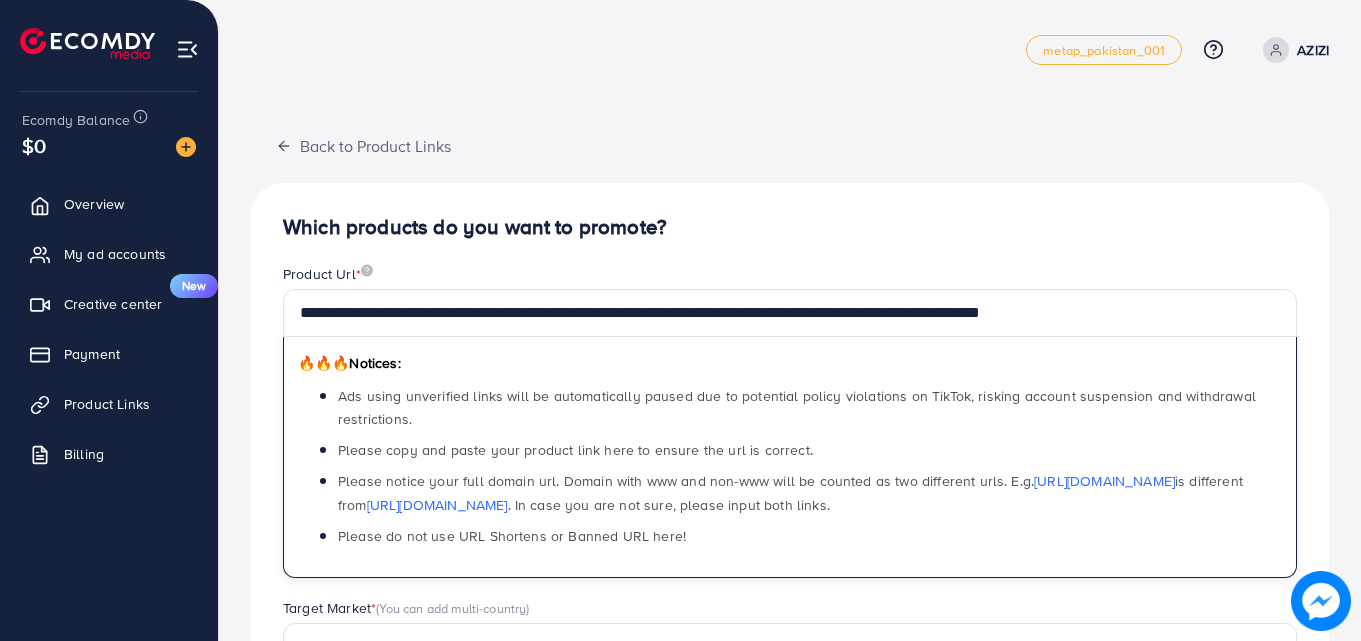 click on "Which products do you want to promote?" at bounding box center [790, 227] 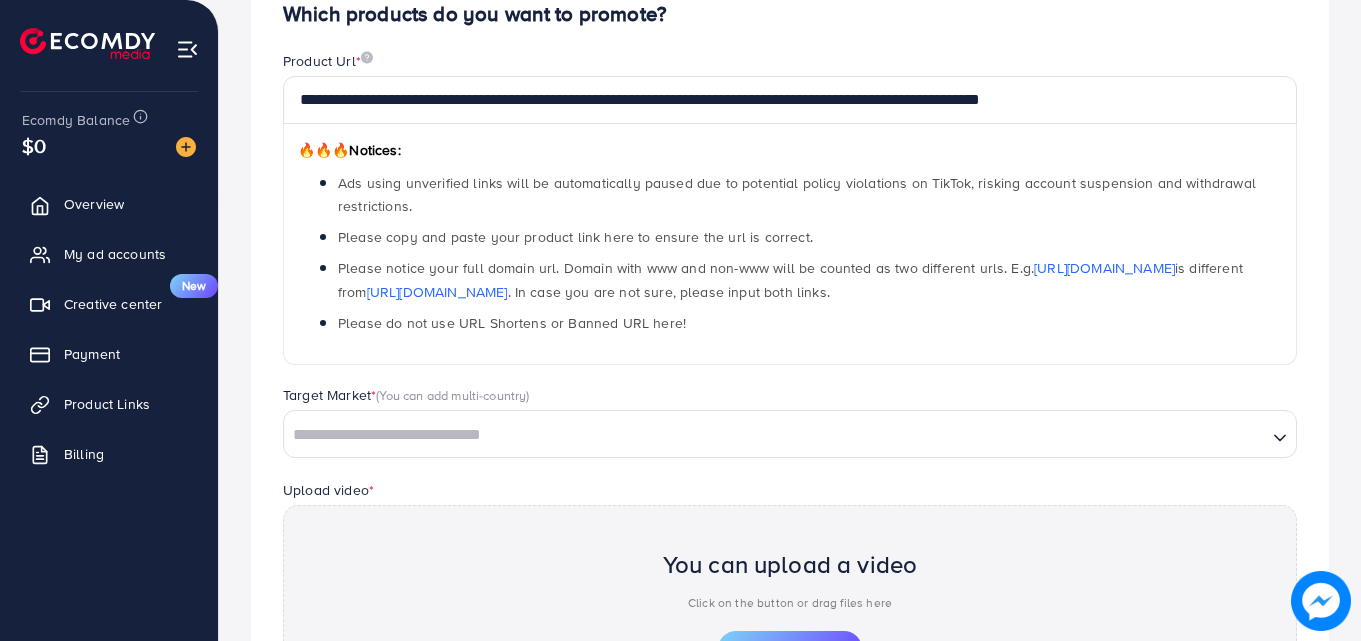 scroll, scrollTop: 218, scrollLeft: 0, axis: vertical 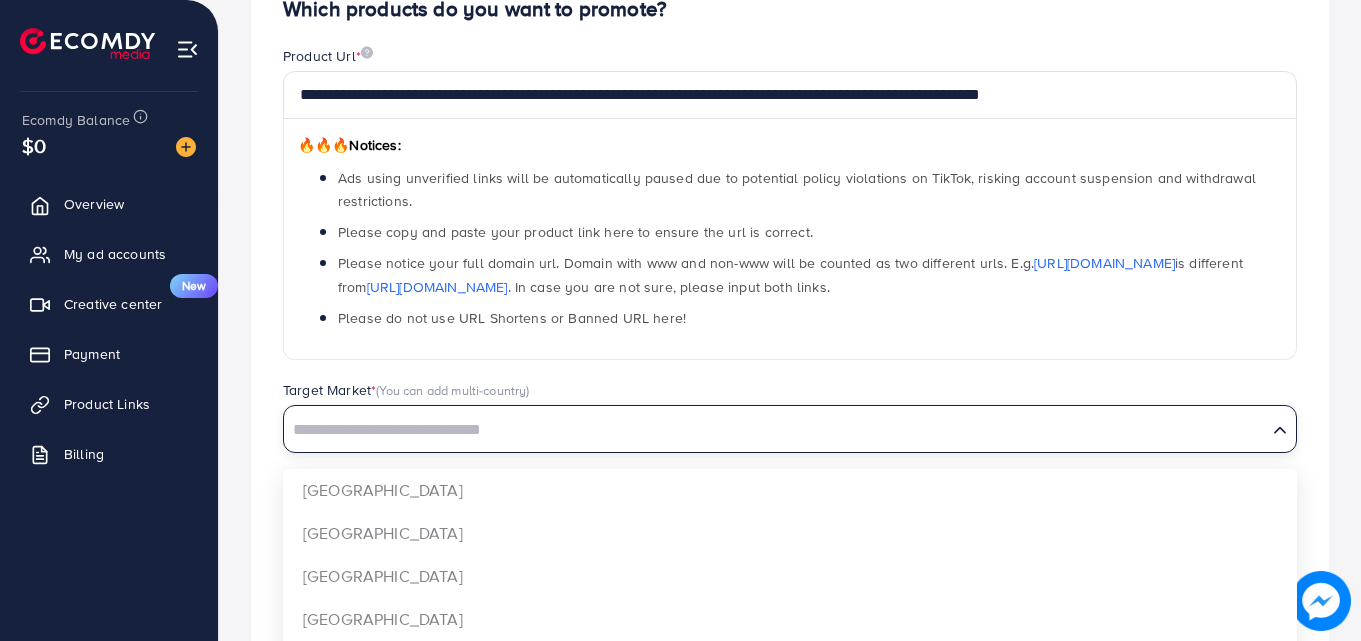 click at bounding box center [775, 430] 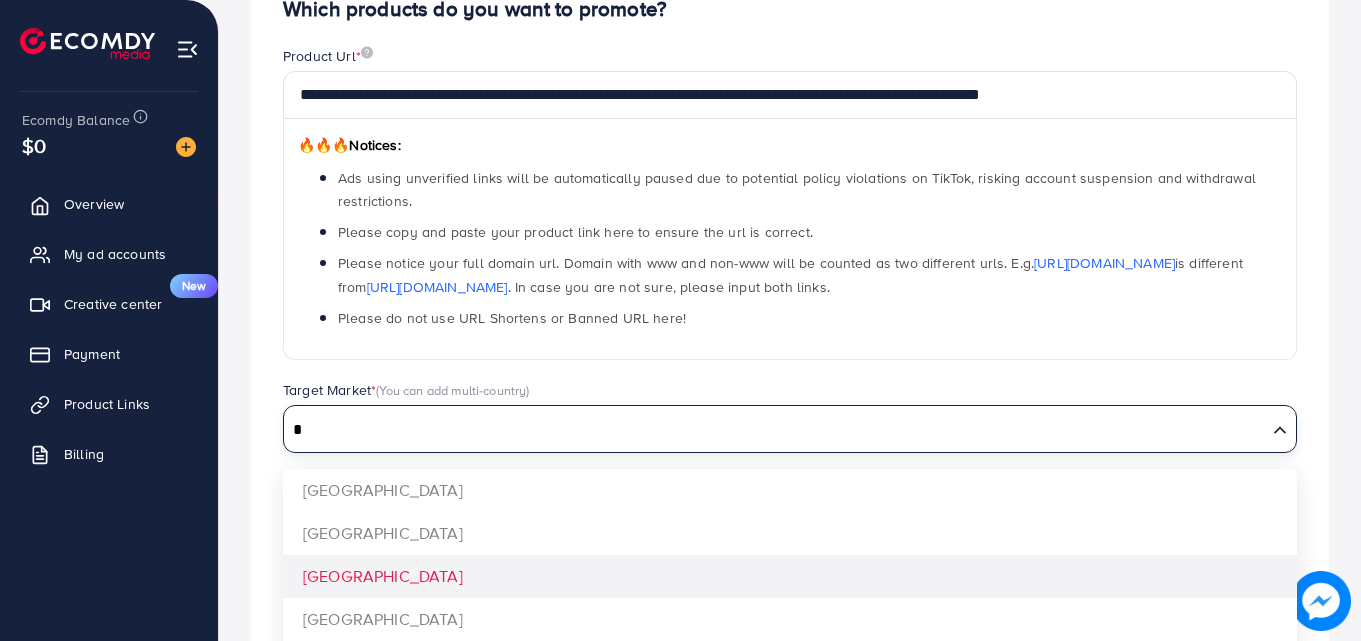 type on "*" 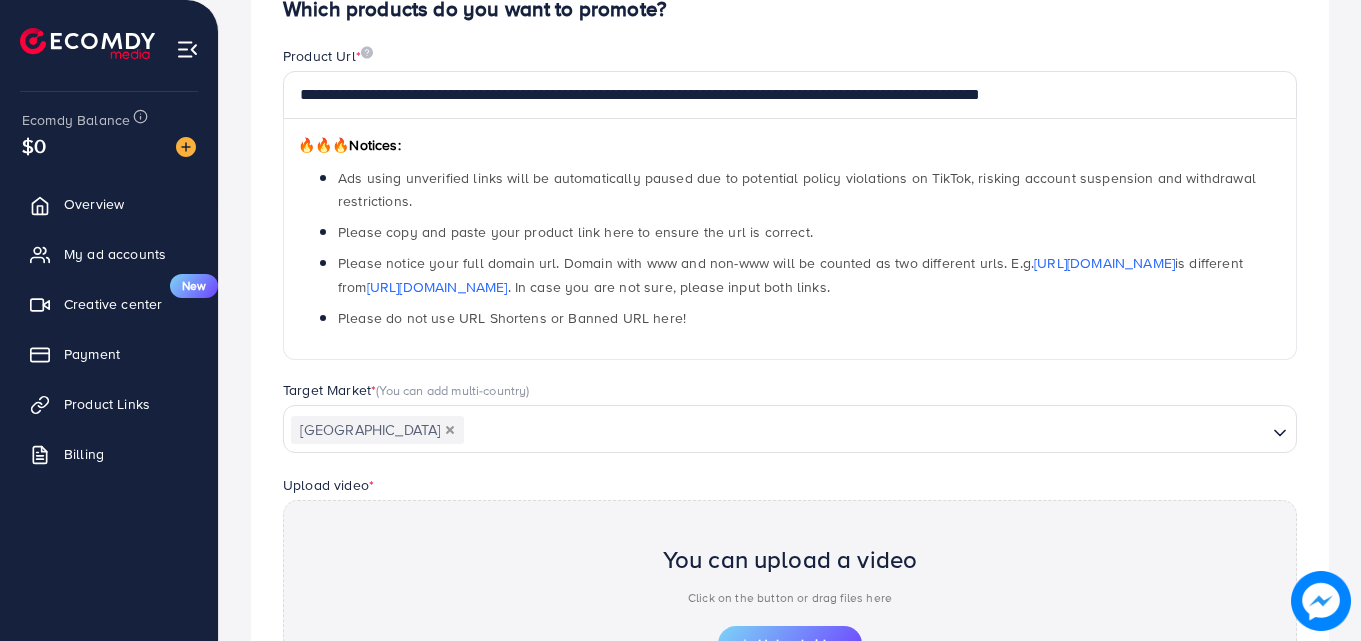 click on "**********" at bounding box center (790, 420) 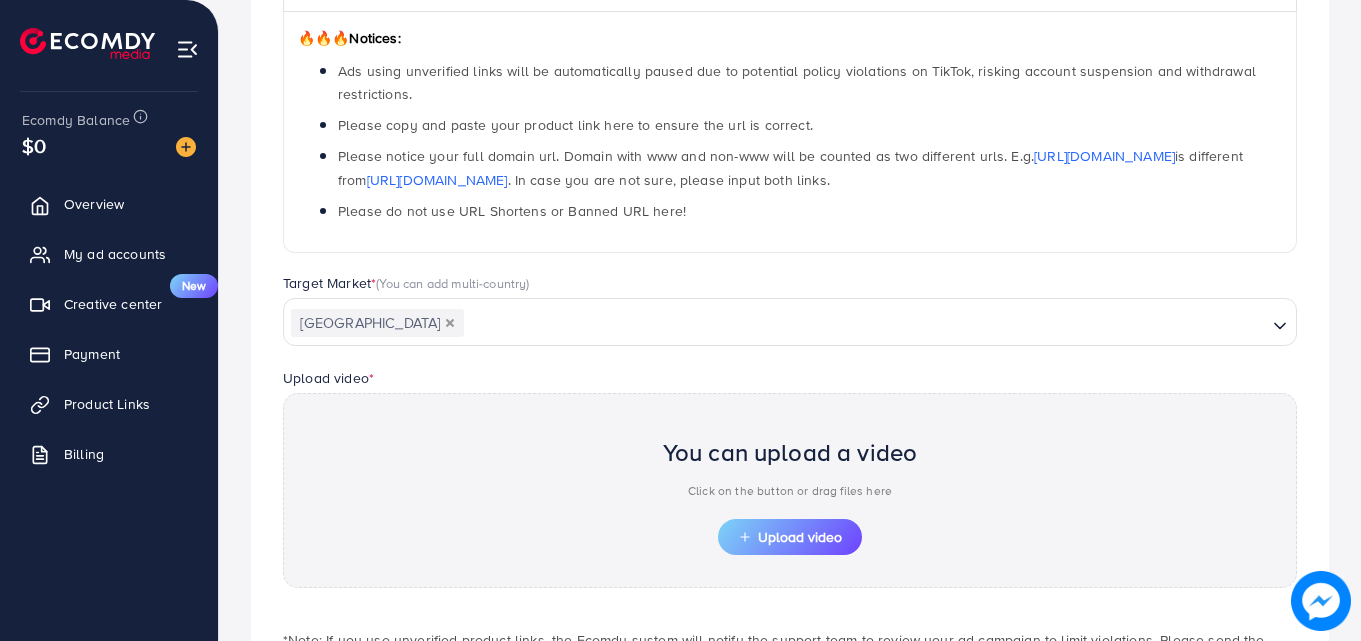 scroll, scrollTop: 484, scrollLeft: 0, axis: vertical 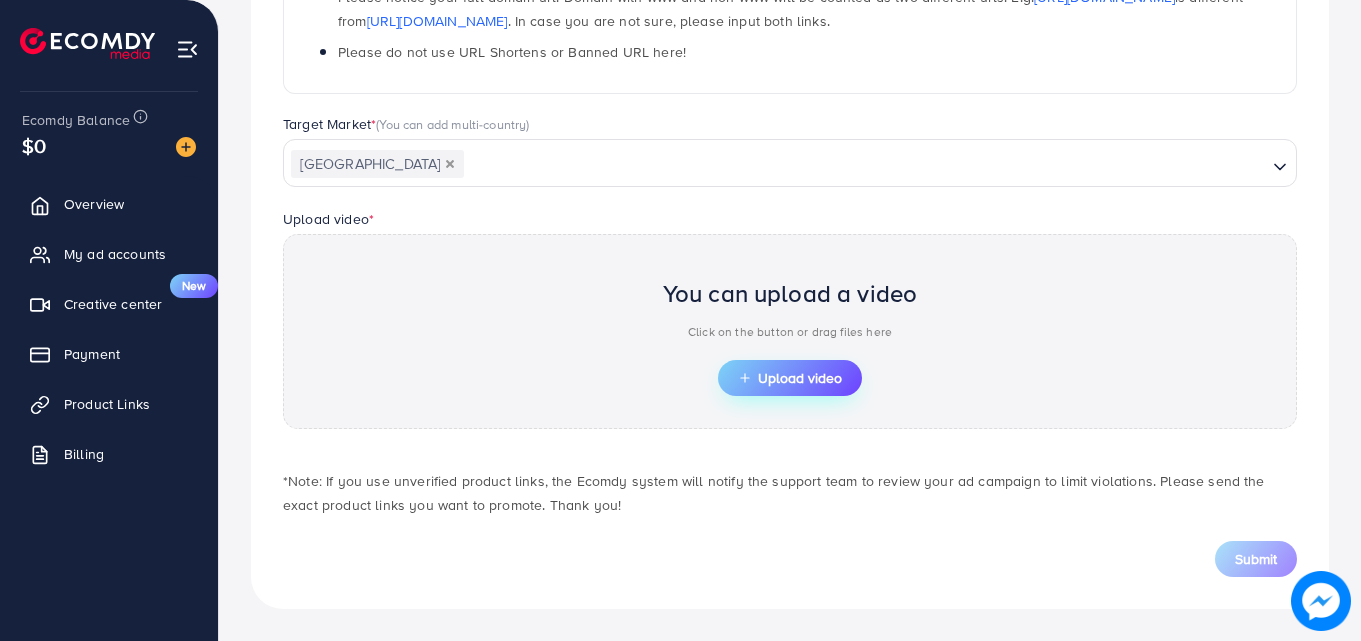 click on "Upload video" at bounding box center (790, 378) 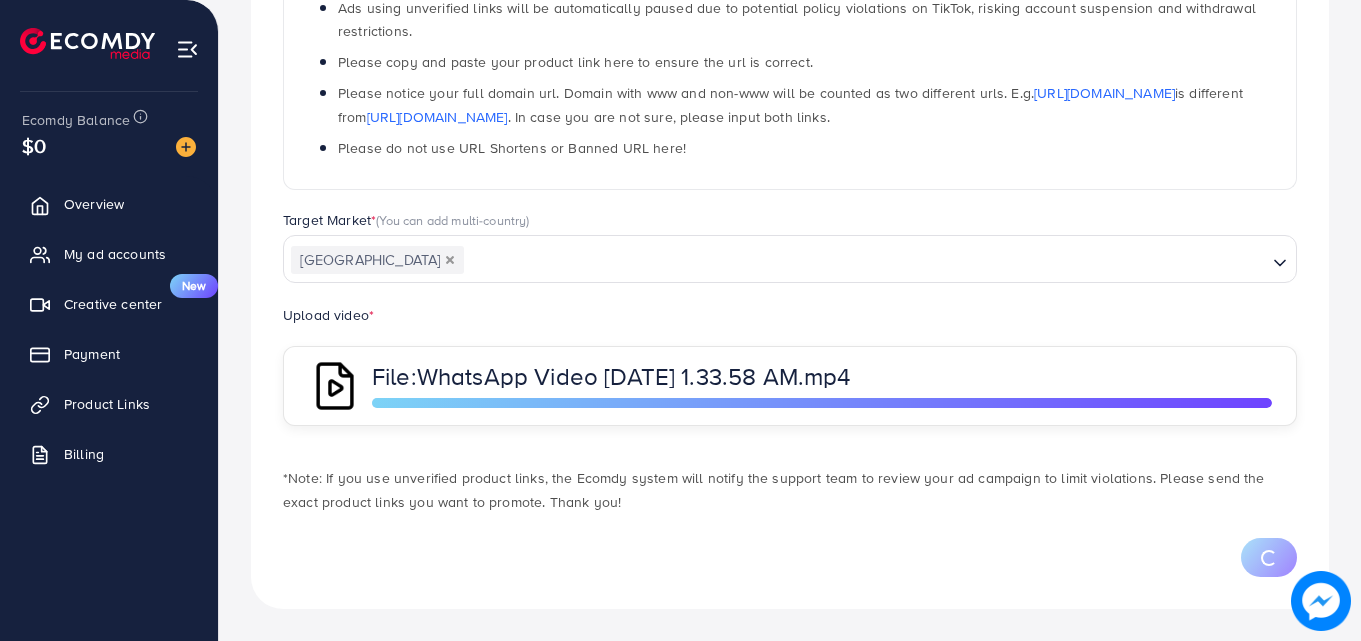 scroll, scrollTop: 484, scrollLeft: 0, axis: vertical 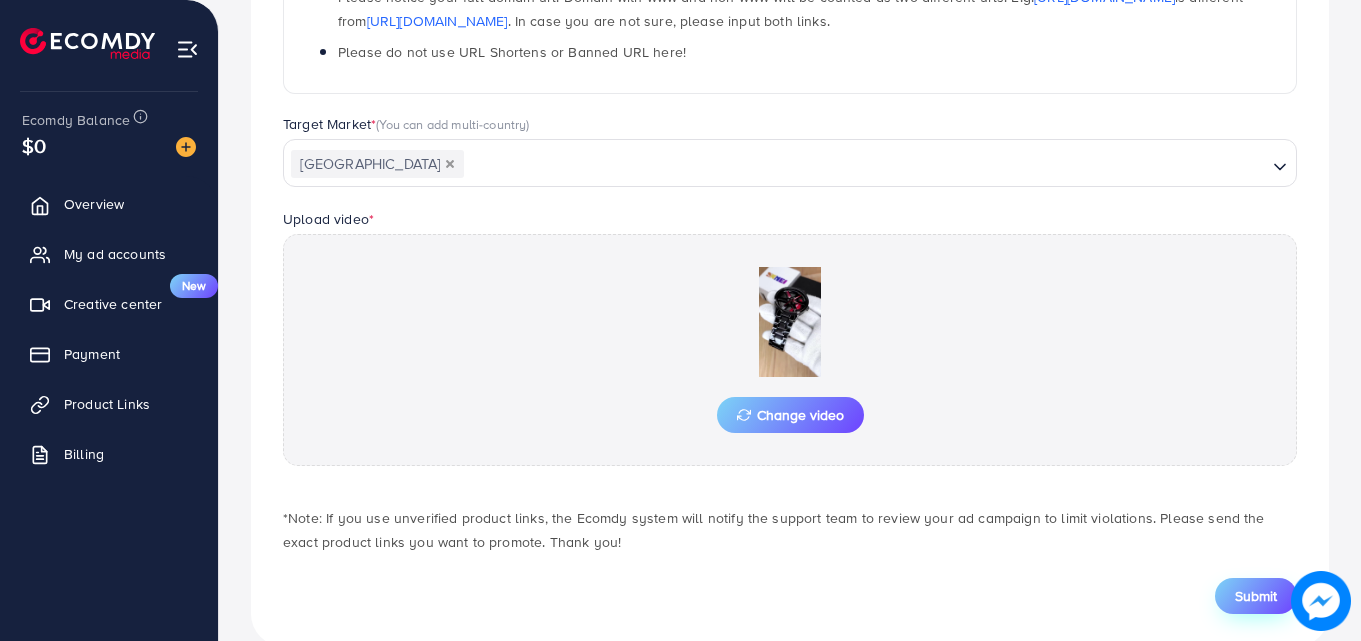 click on "Submit" at bounding box center (1256, 596) 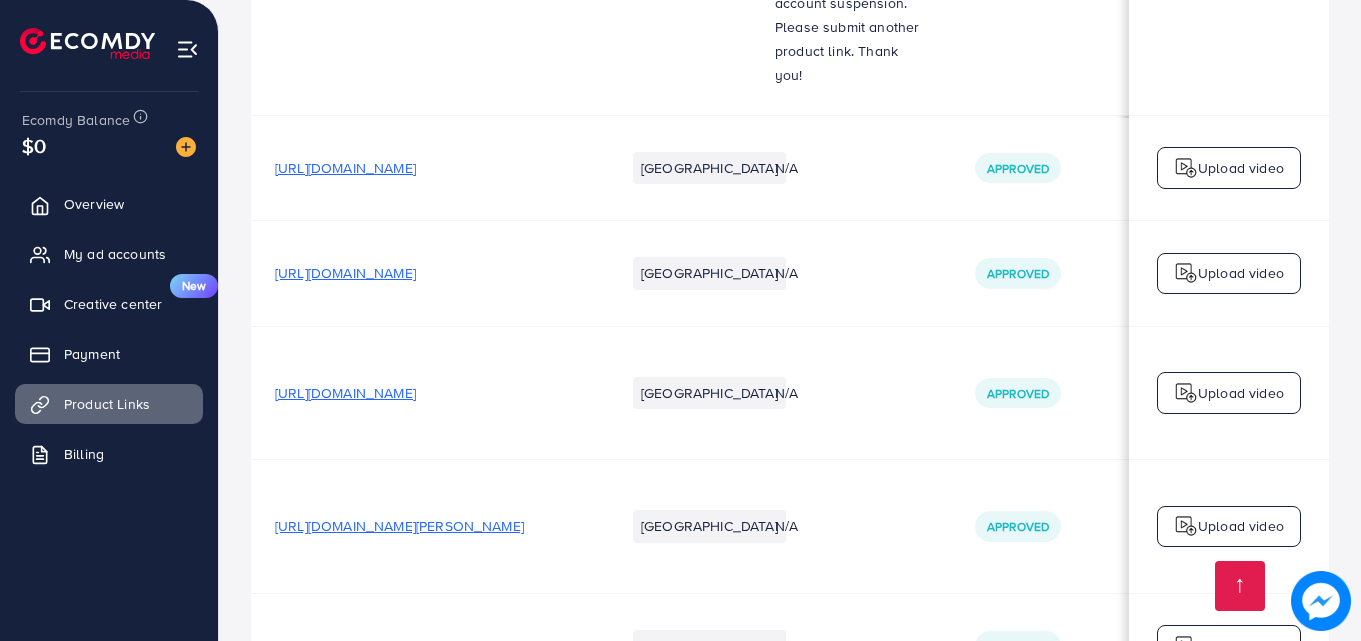 scroll, scrollTop: 9551, scrollLeft: 0, axis: vertical 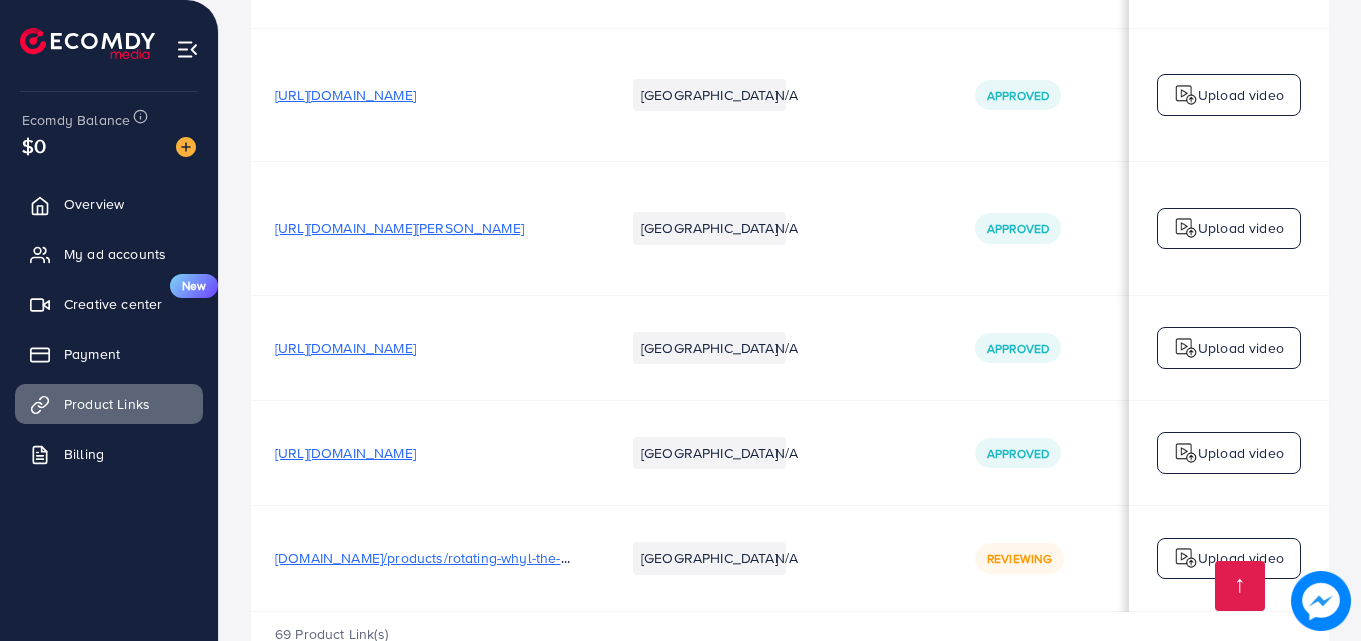click on "hrtreasure.store/products/rotating-whyl-the-alloy-wheel-watch-with-rotating-alloy-wheel-and-stainless-steel-strap" at bounding box center (640, 558) 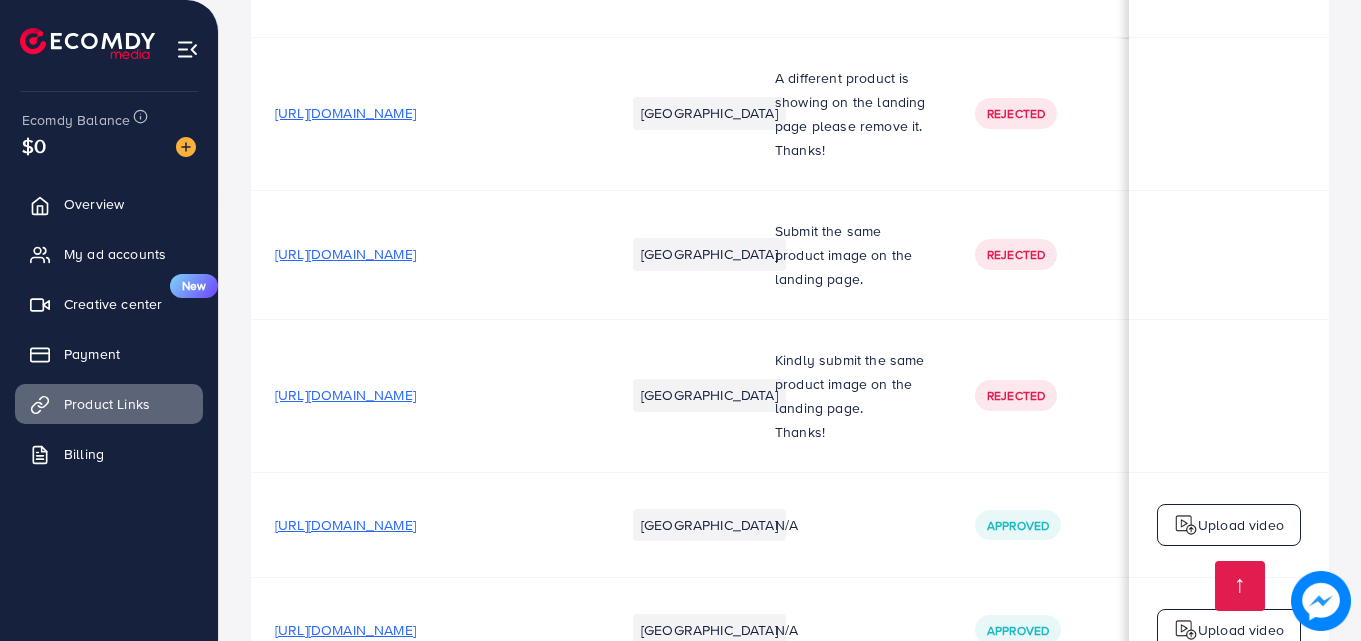 scroll, scrollTop: 0, scrollLeft: 0, axis: both 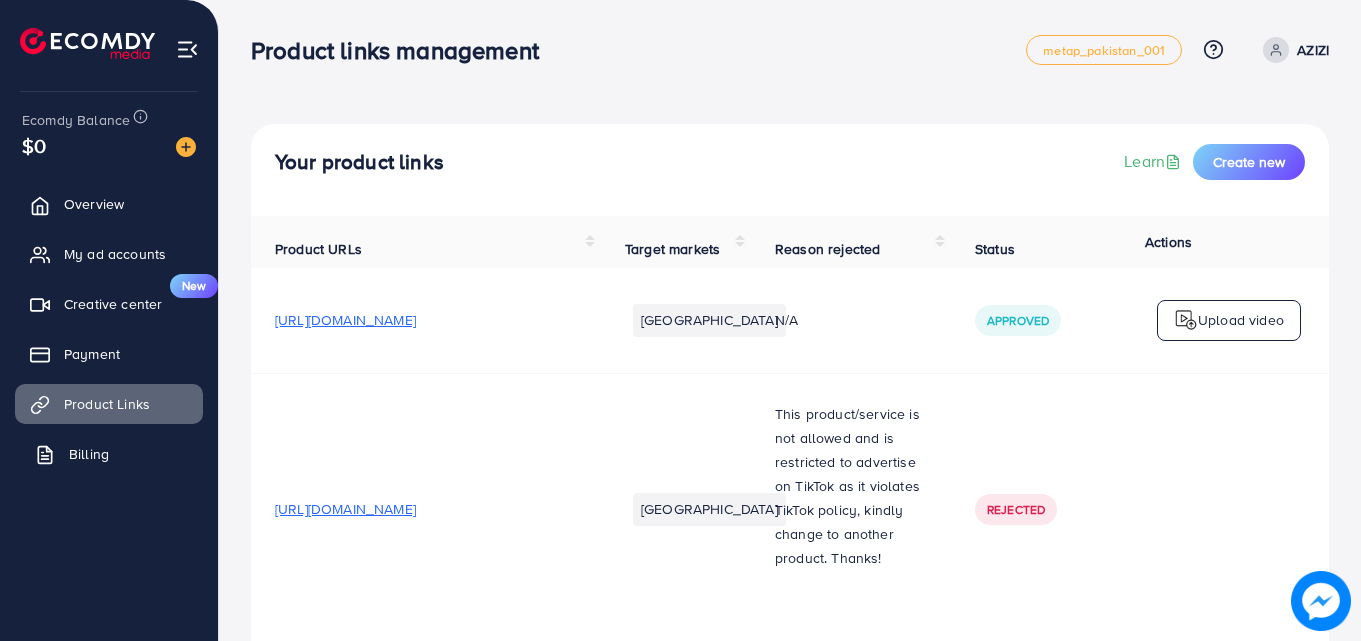 click on "Billing" at bounding box center (109, 454) 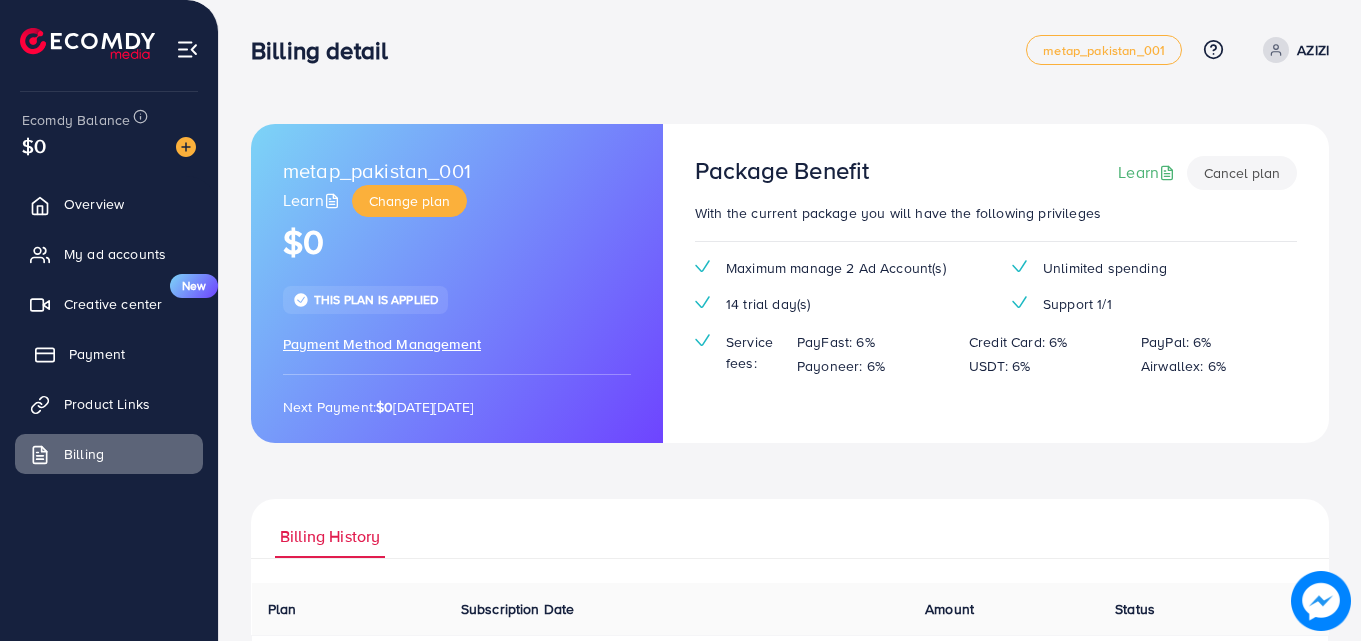 click on "Payment" at bounding box center [97, 354] 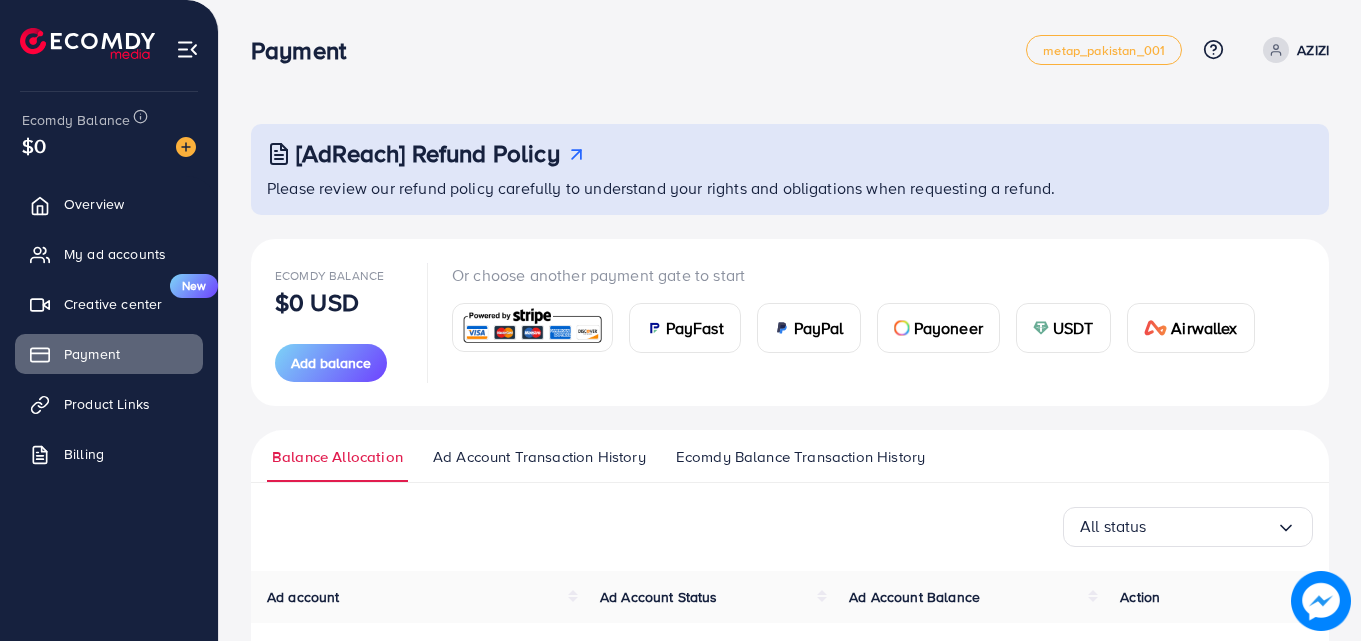 click on "PayFast" at bounding box center [695, 328] 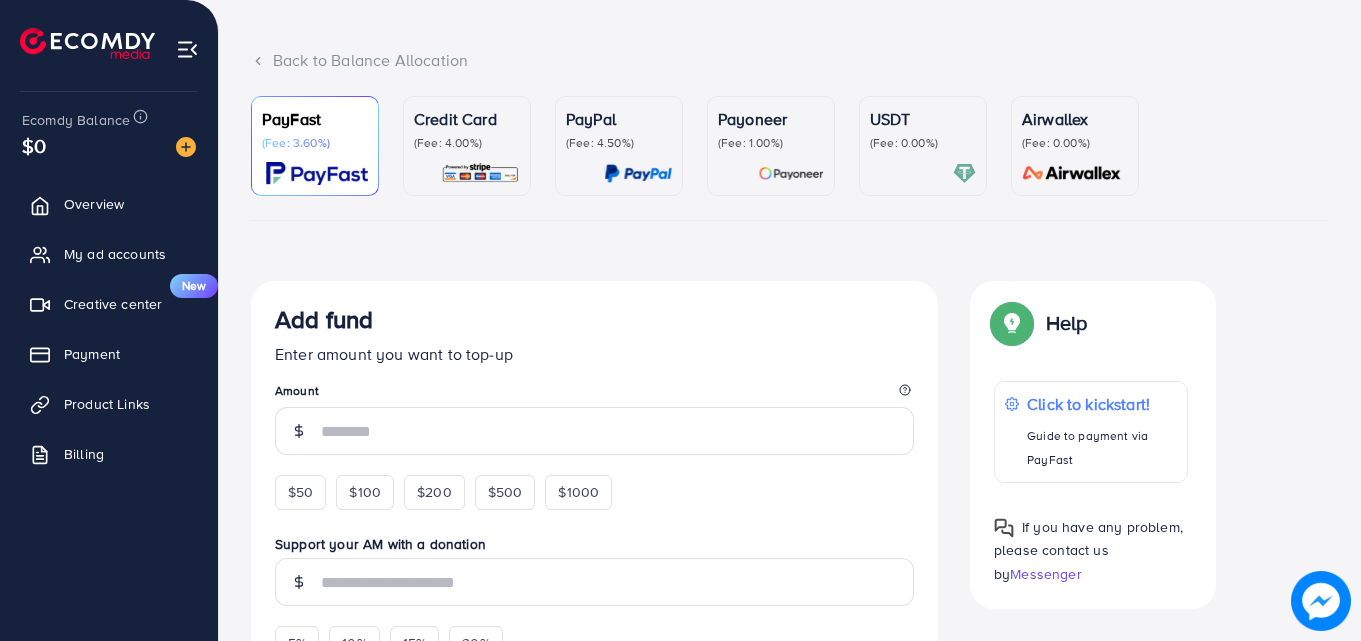 scroll, scrollTop: 101, scrollLeft: 0, axis: vertical 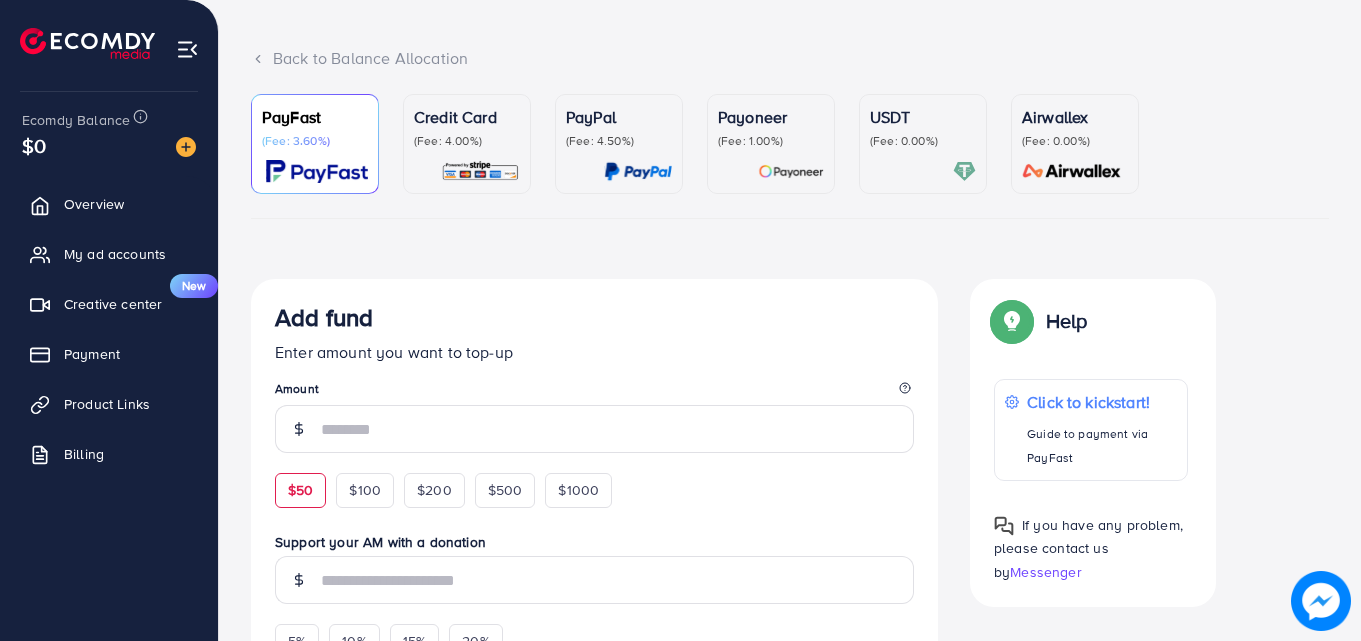click on "$50" at bounding box center [300, 490] 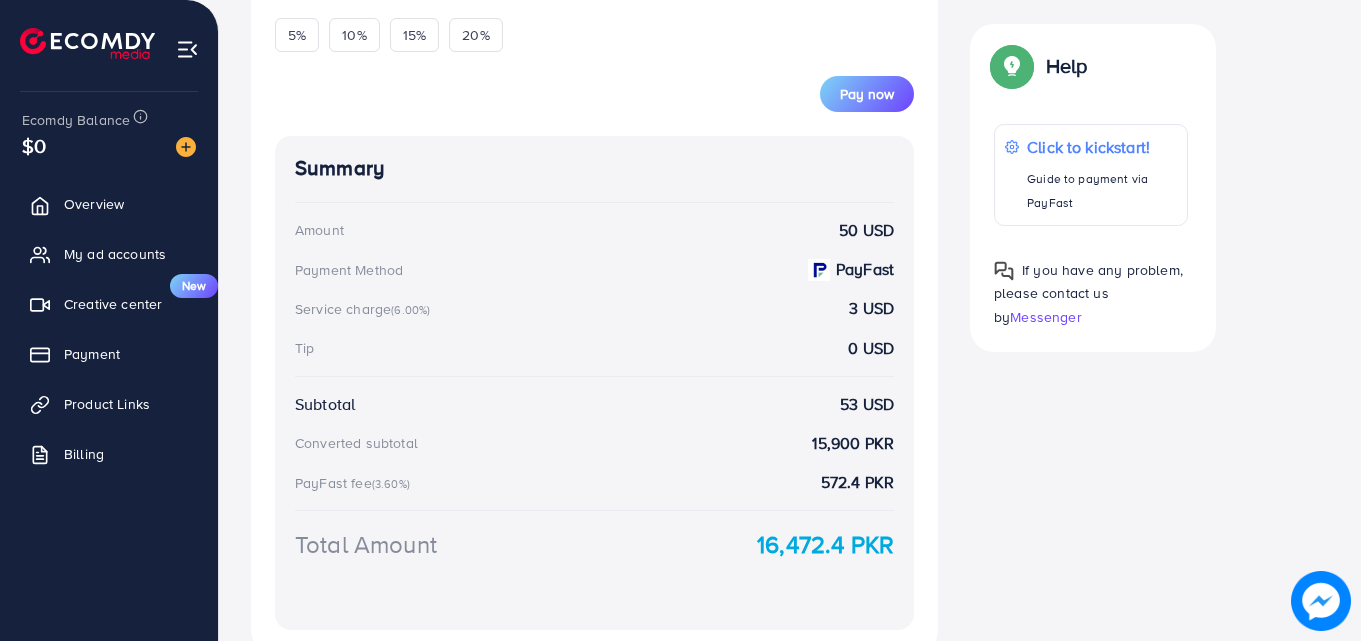 scroll, scrollTop: 736, scrollLeft: 0, axis: vertical 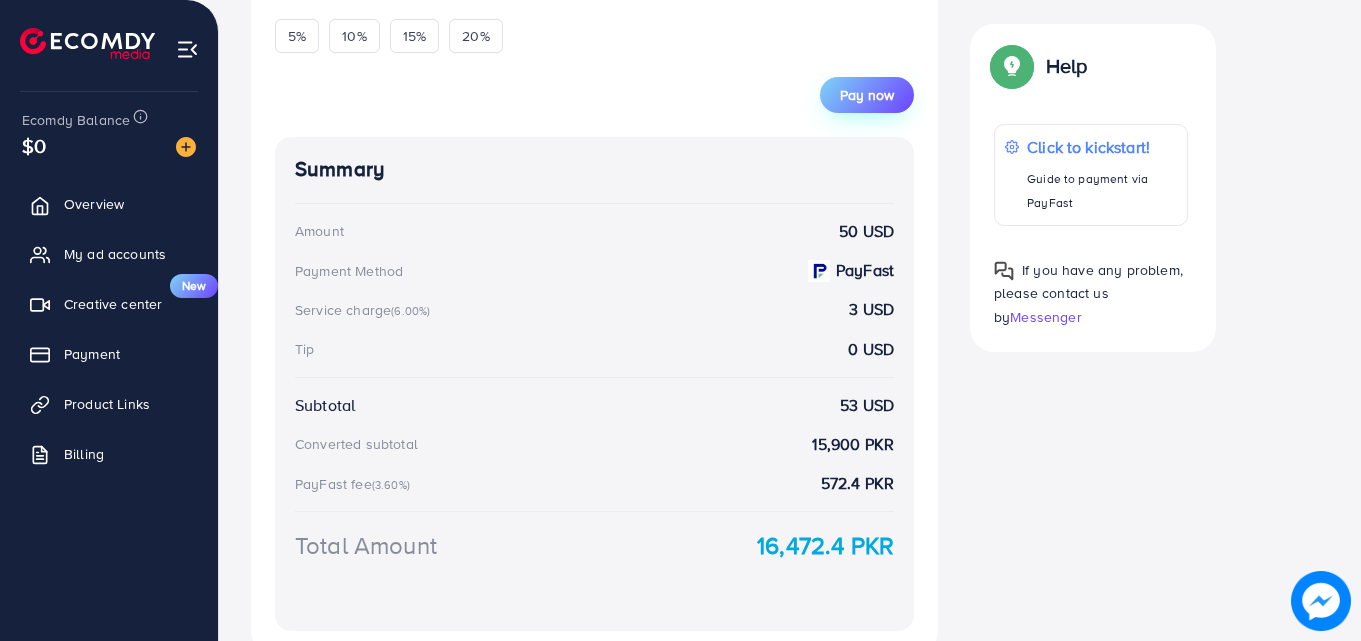 click on "Pay now" at bounding box center [867, 95] 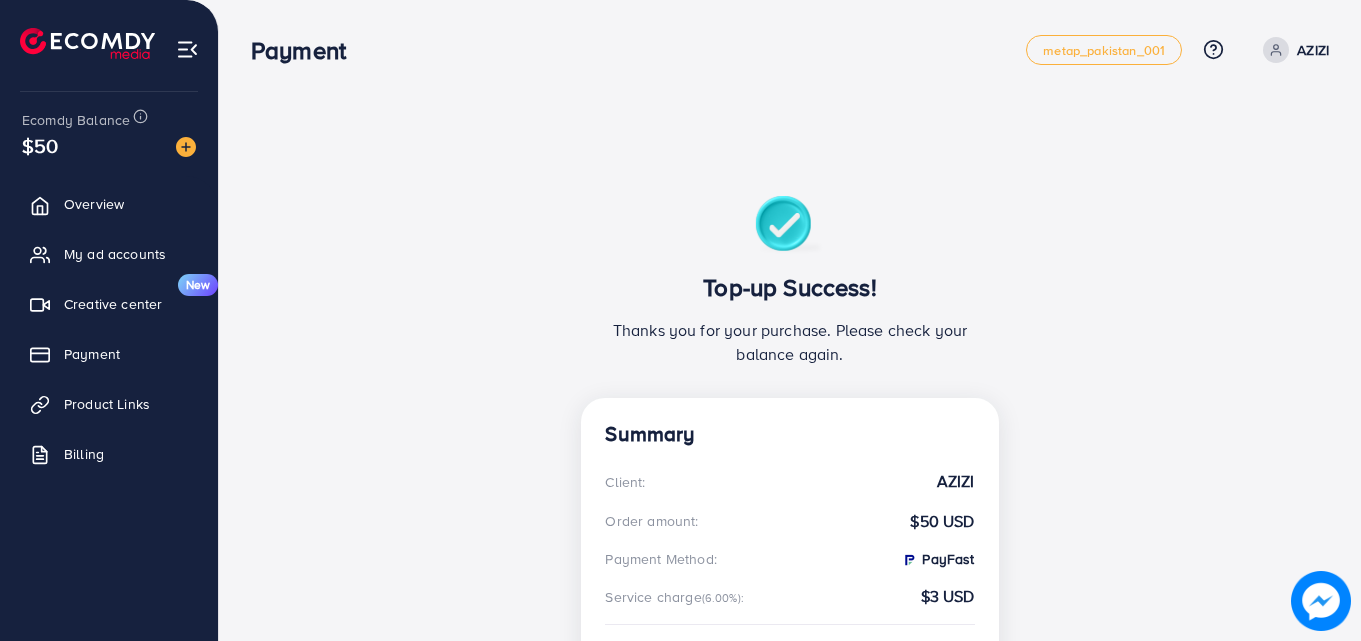 scroll, scrollTop: 0, scrollLeft: 0, axis: both 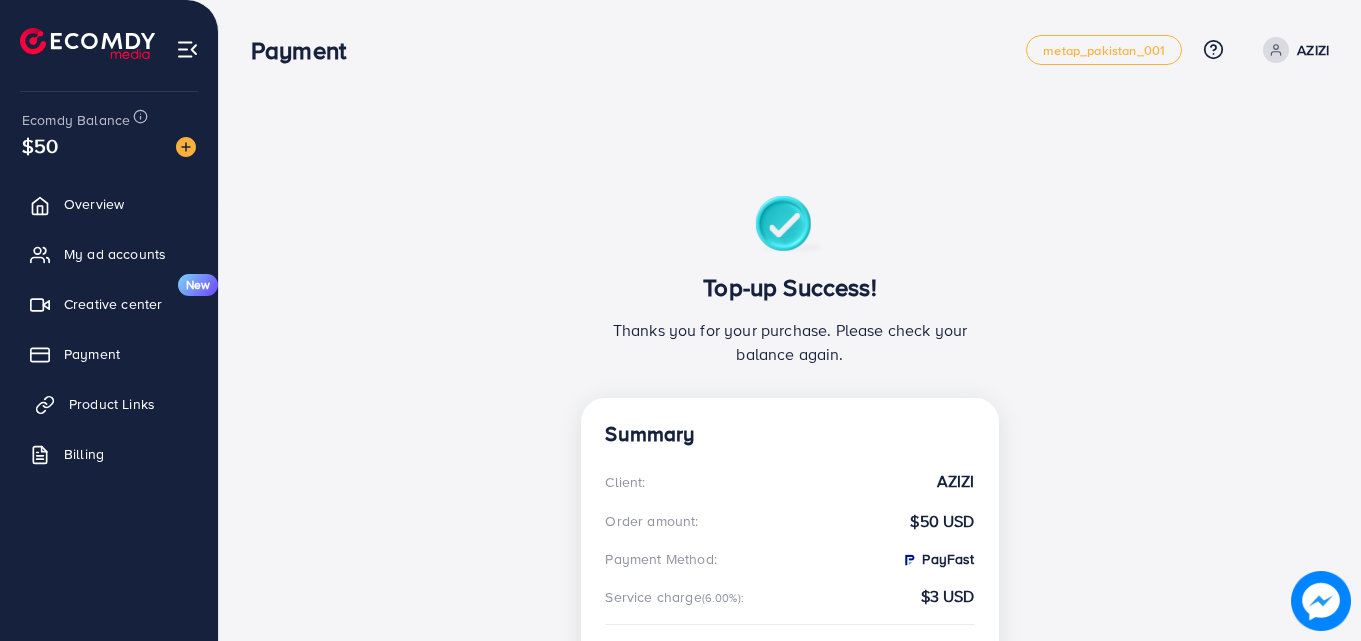 click on "Product Links" at bounding box center (112, 404) 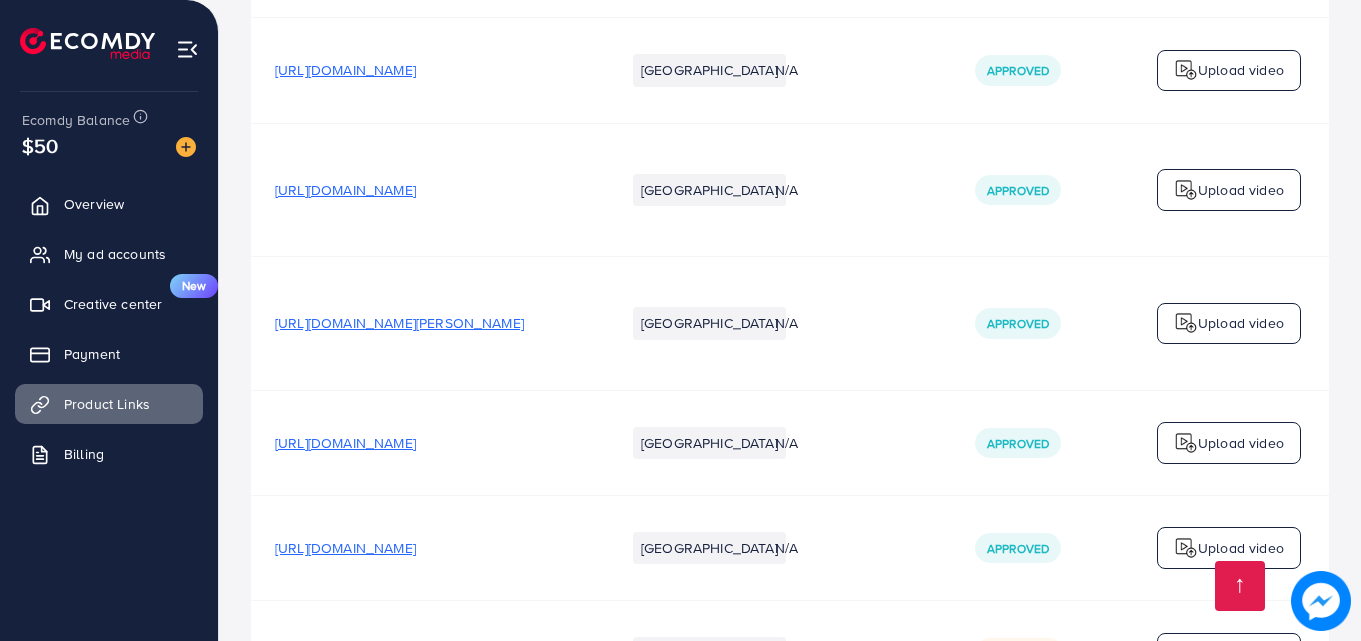 scroll, scrollTop: 9551, scrollLeft: 0, axis: vertical 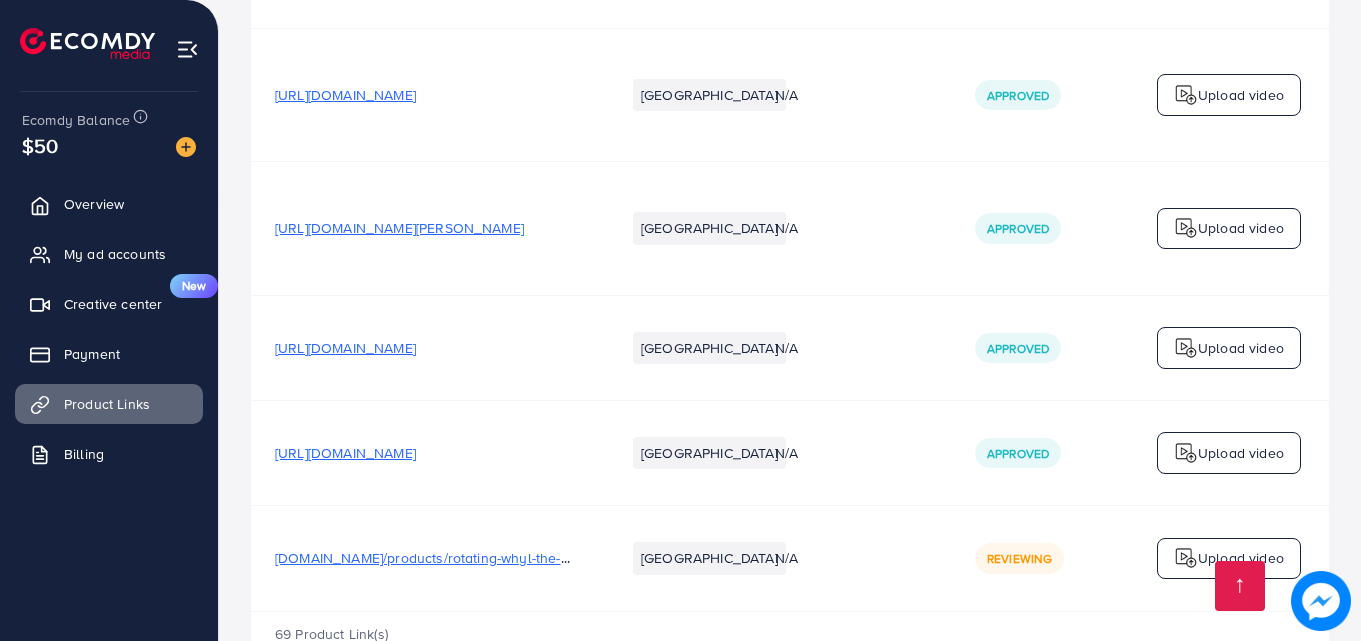 click on "hrtreasure.store/products/rotating-whyl-the-alloy-wheel-watch-with-rotating-alloy-wheel-and-stainless-steel-strap" at bounding box center (640, 558) 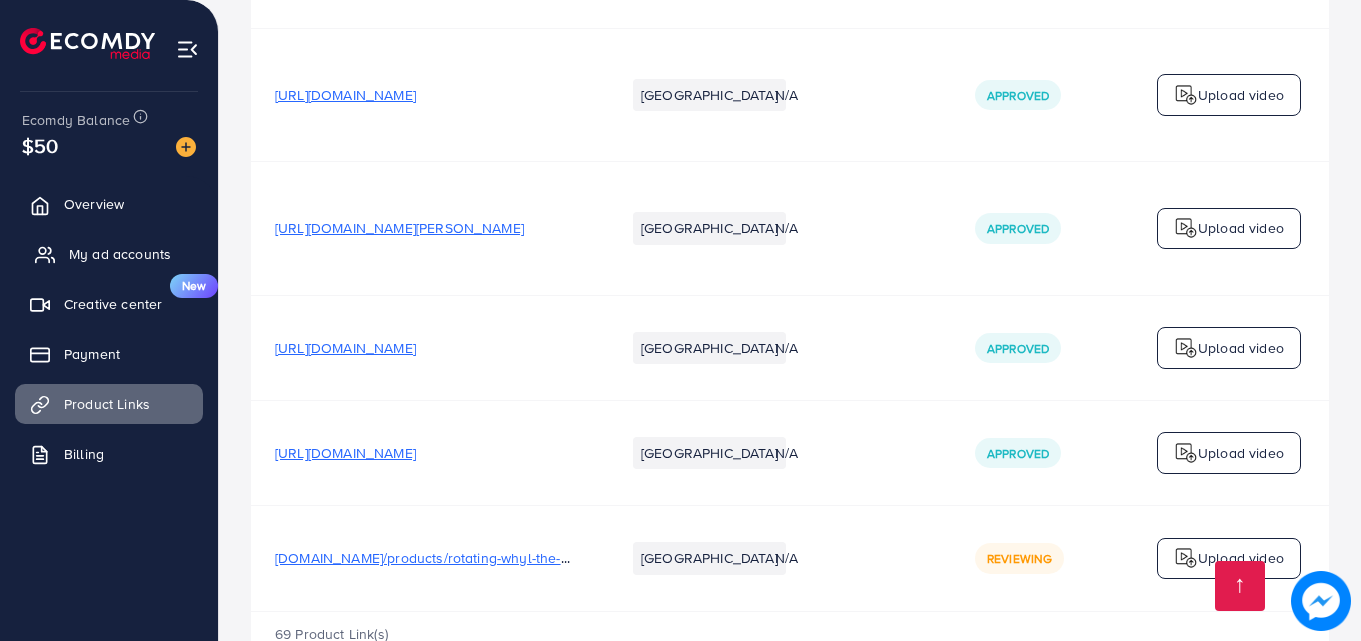 click on "My ad accounts" at bounding box center [109, 254] 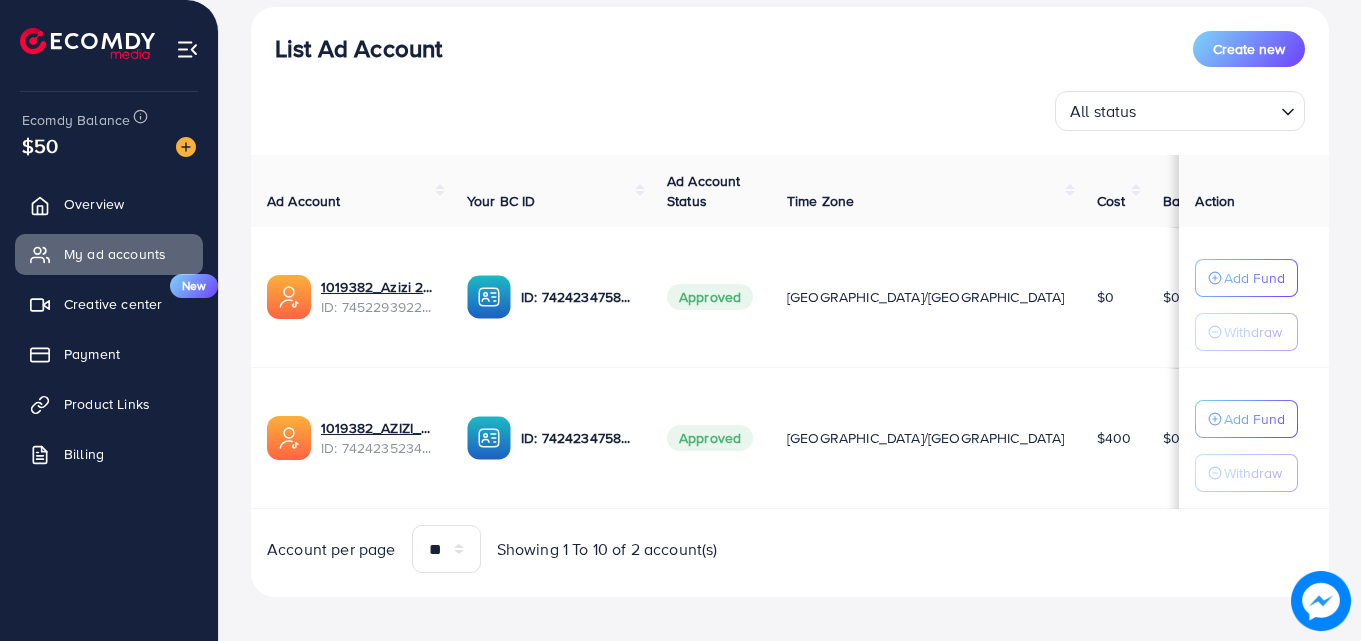 scroll, scrollTop: 245, scrollLeft: 0, axis: vertical 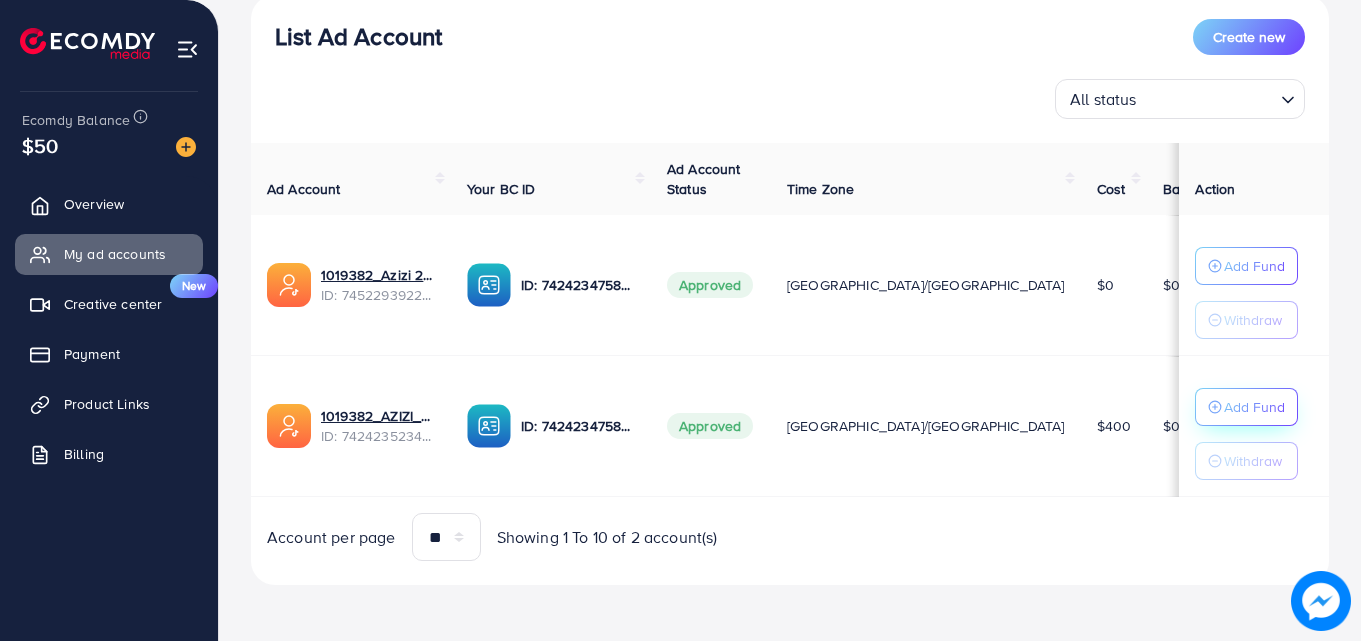 click on "Add Fund" at bounding box center (1254, 266) 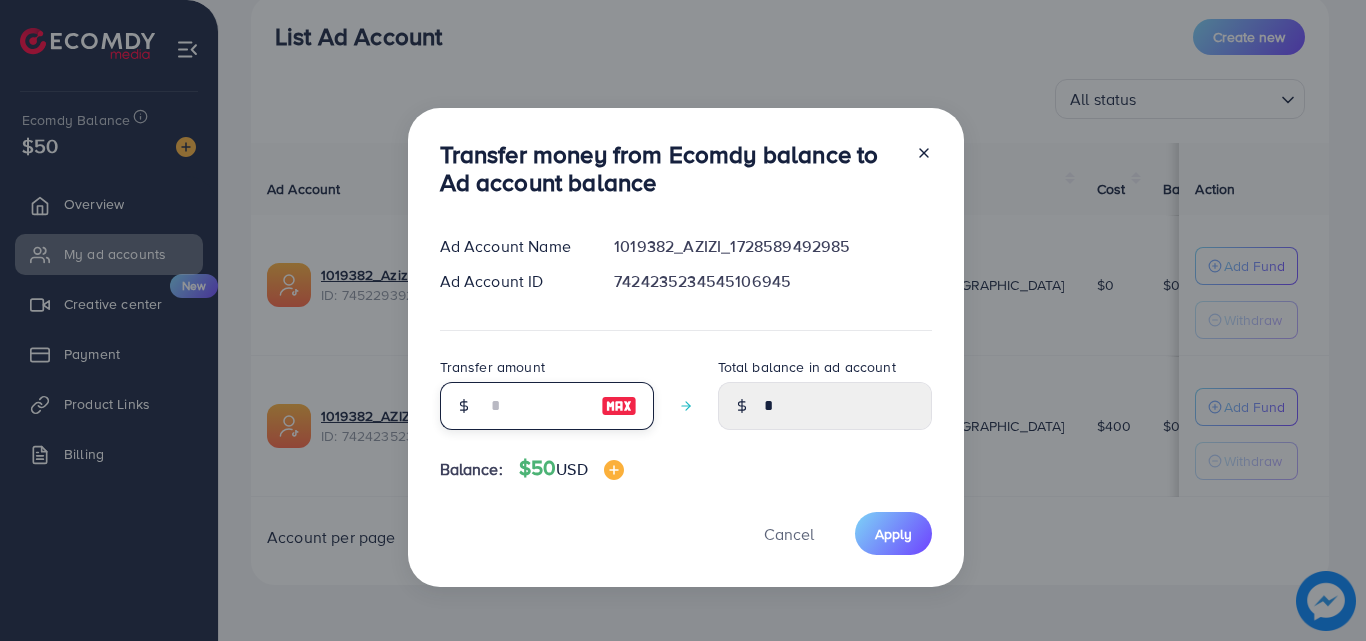 click at bounding box center (536, 406) 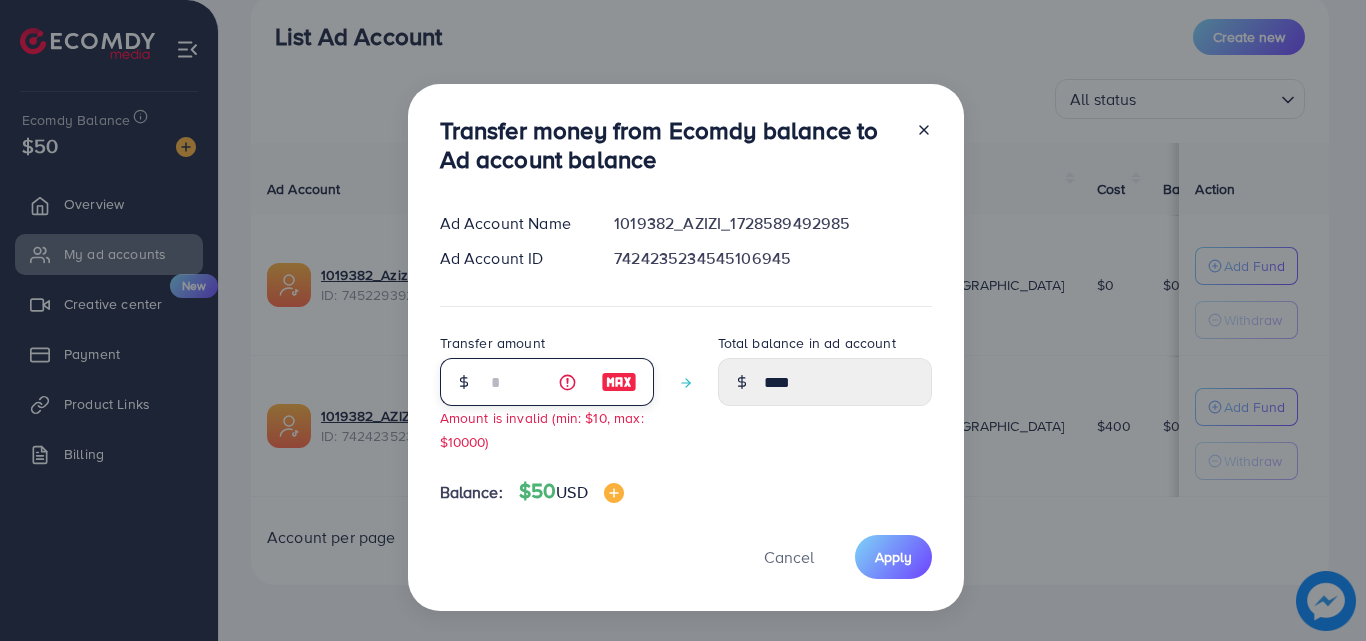 type on "**" 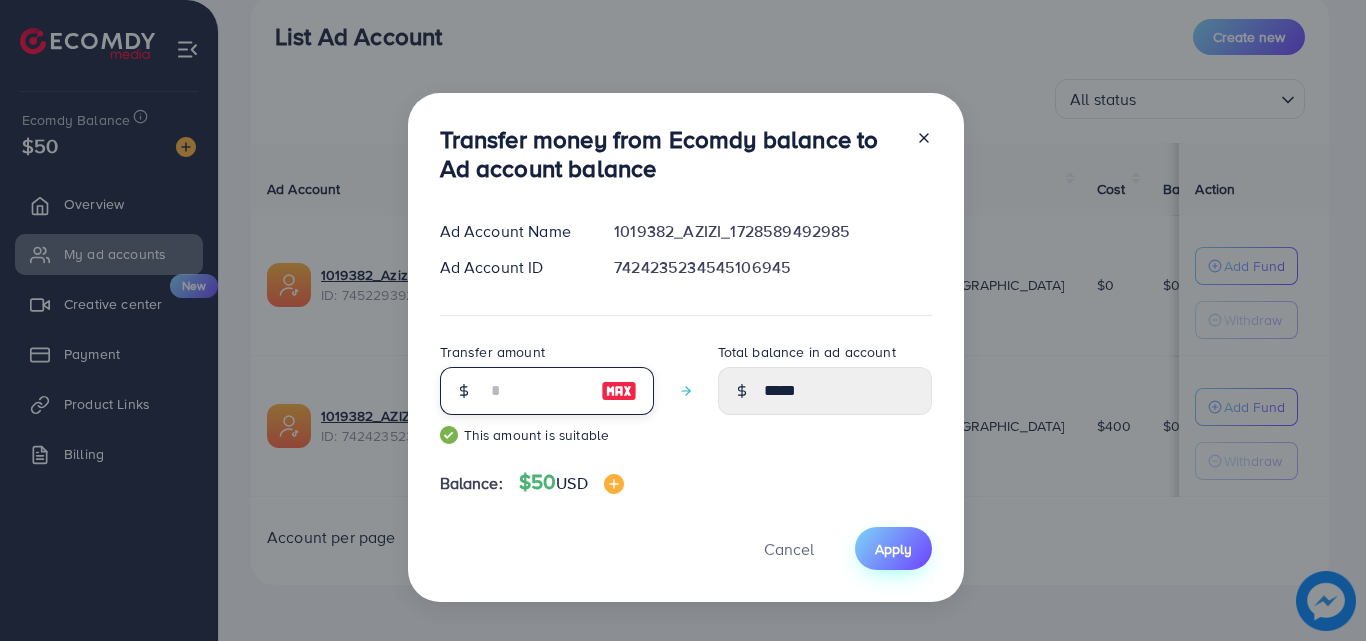 type on "**" 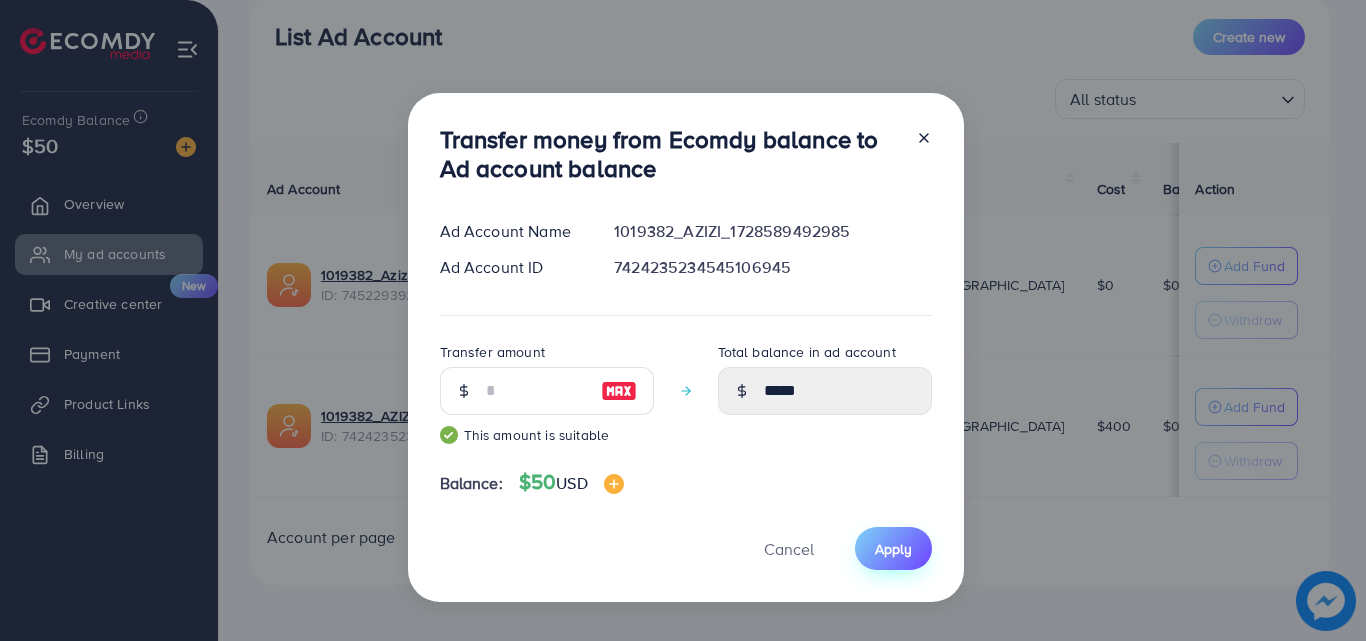 click on "Apply" at bounding box center (893, 549) 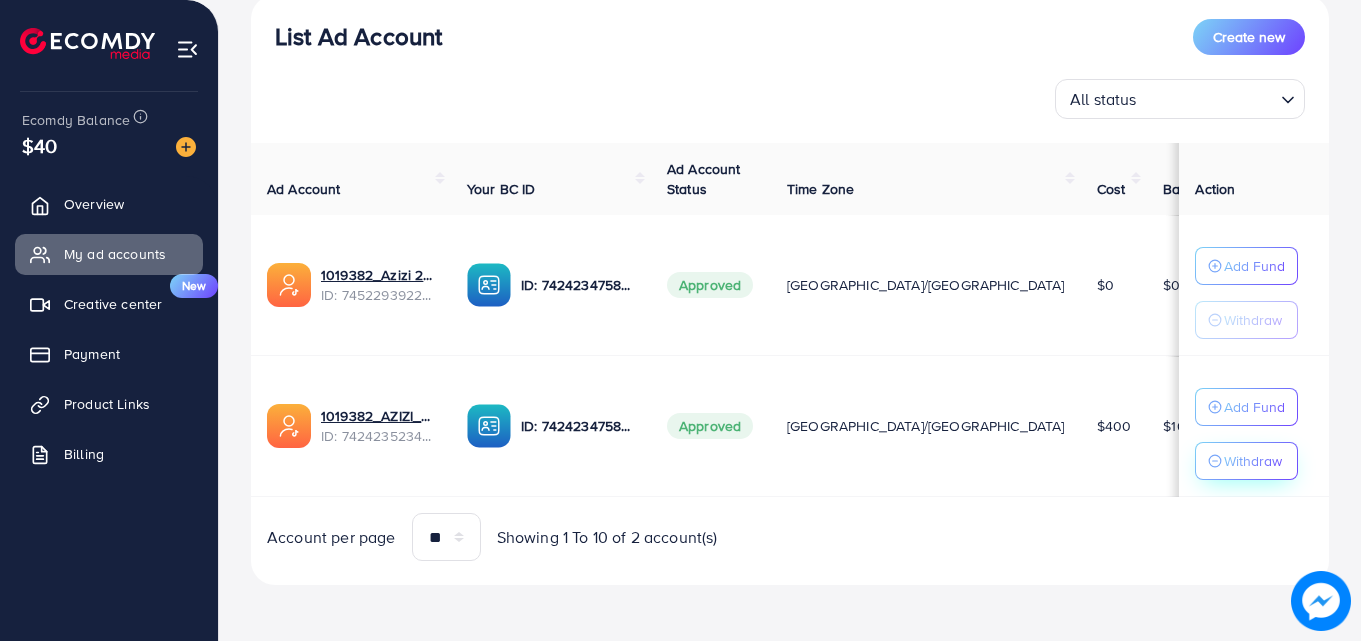 click on "Withdraw" at bounding box center (1253, 461) 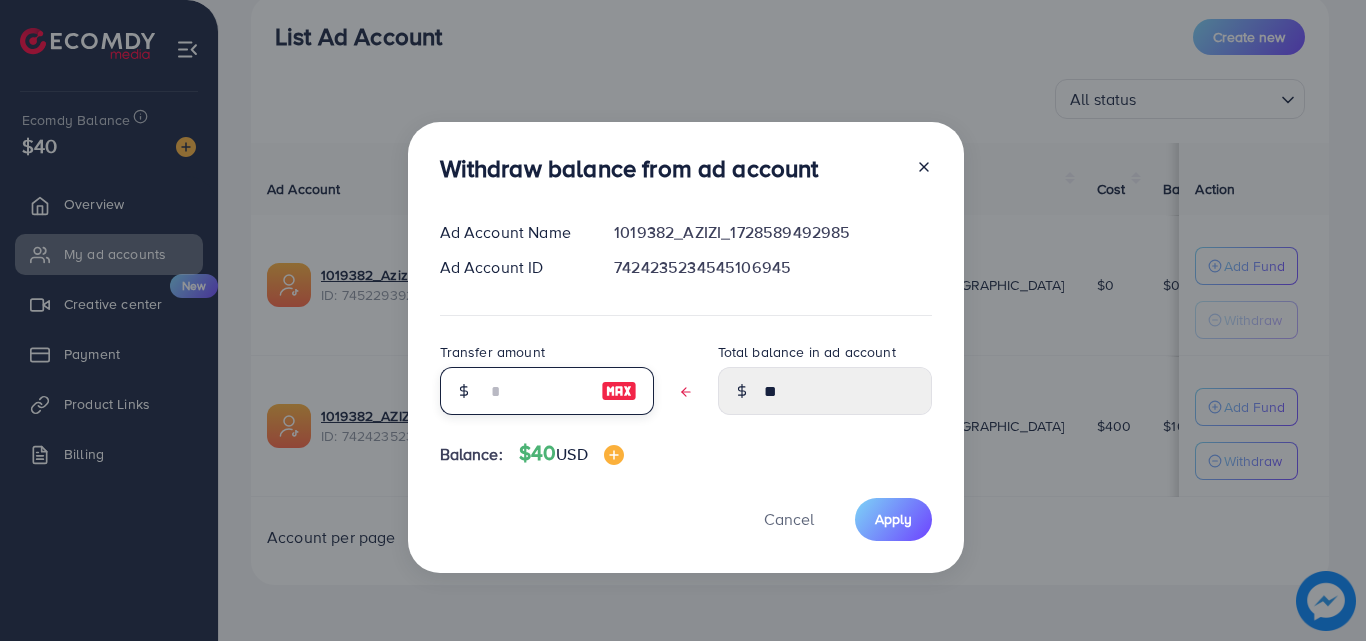 click at bounding box center [536, 391] 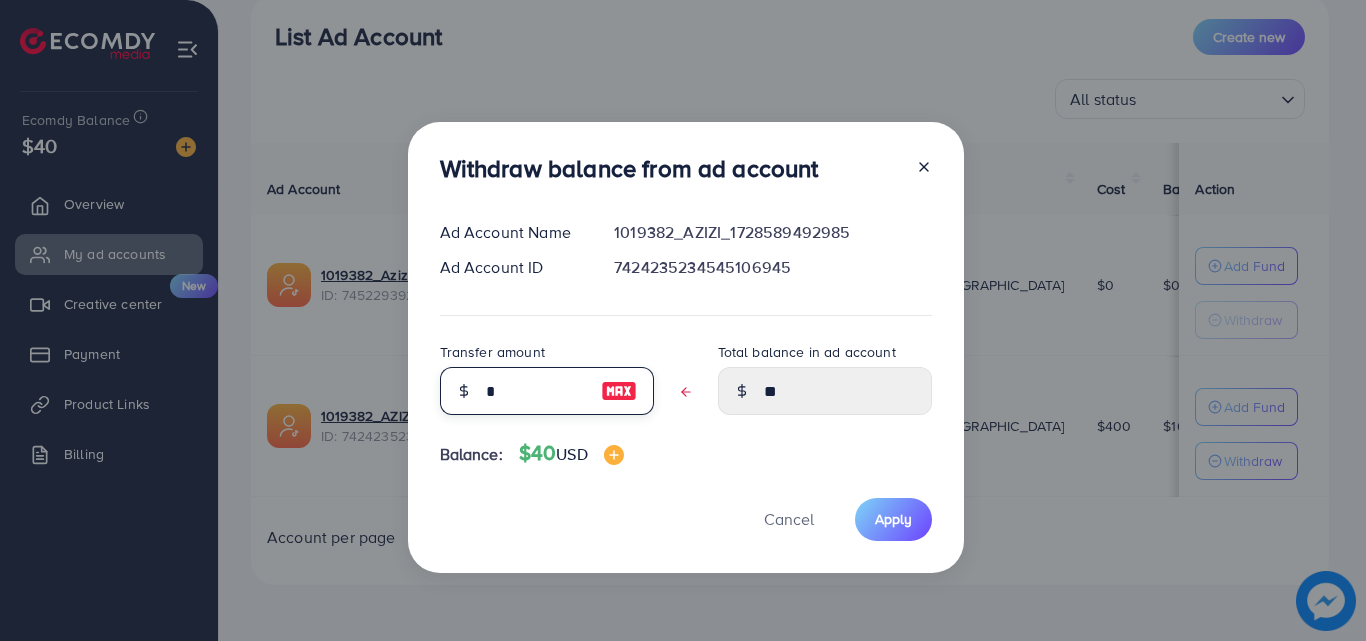 type on "****" 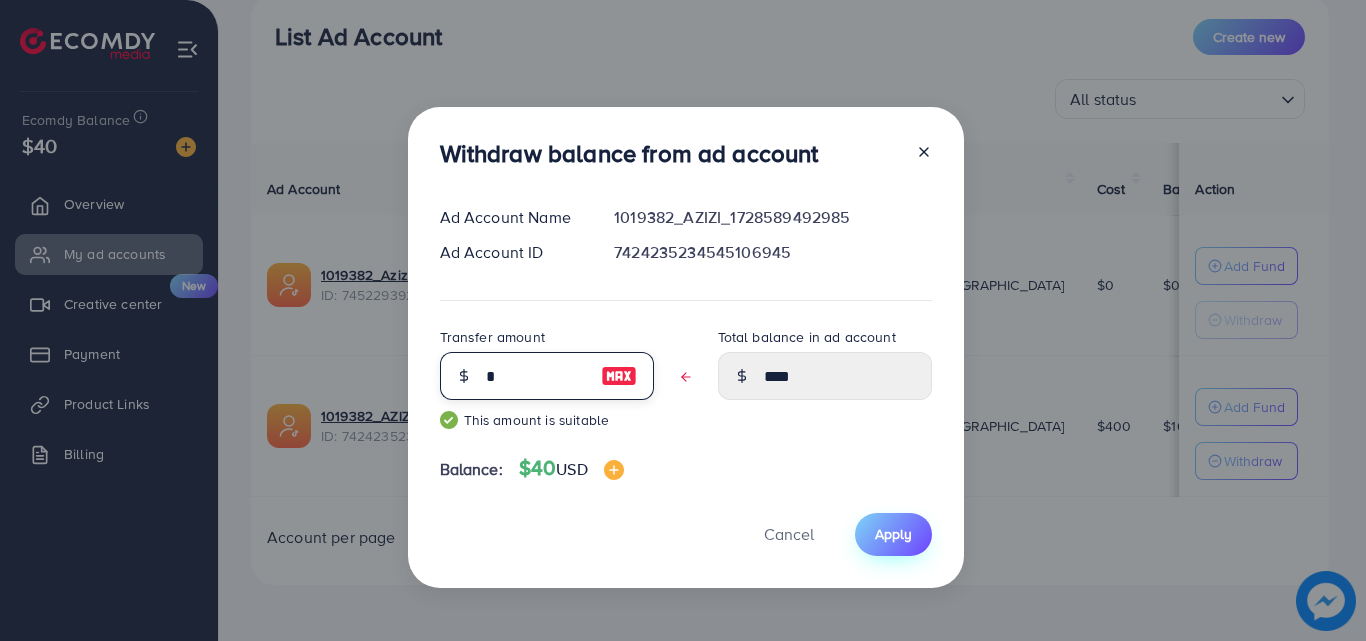 type on "*" 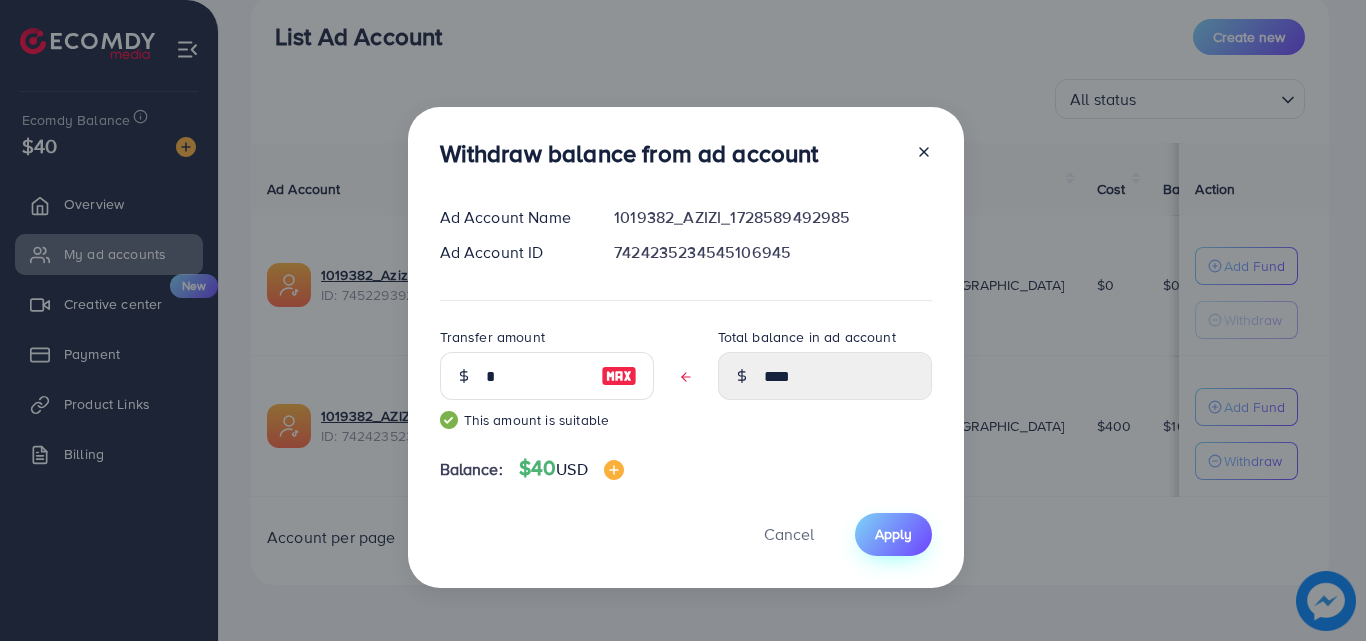 click on "Apply" at bounding box center (893, 534) 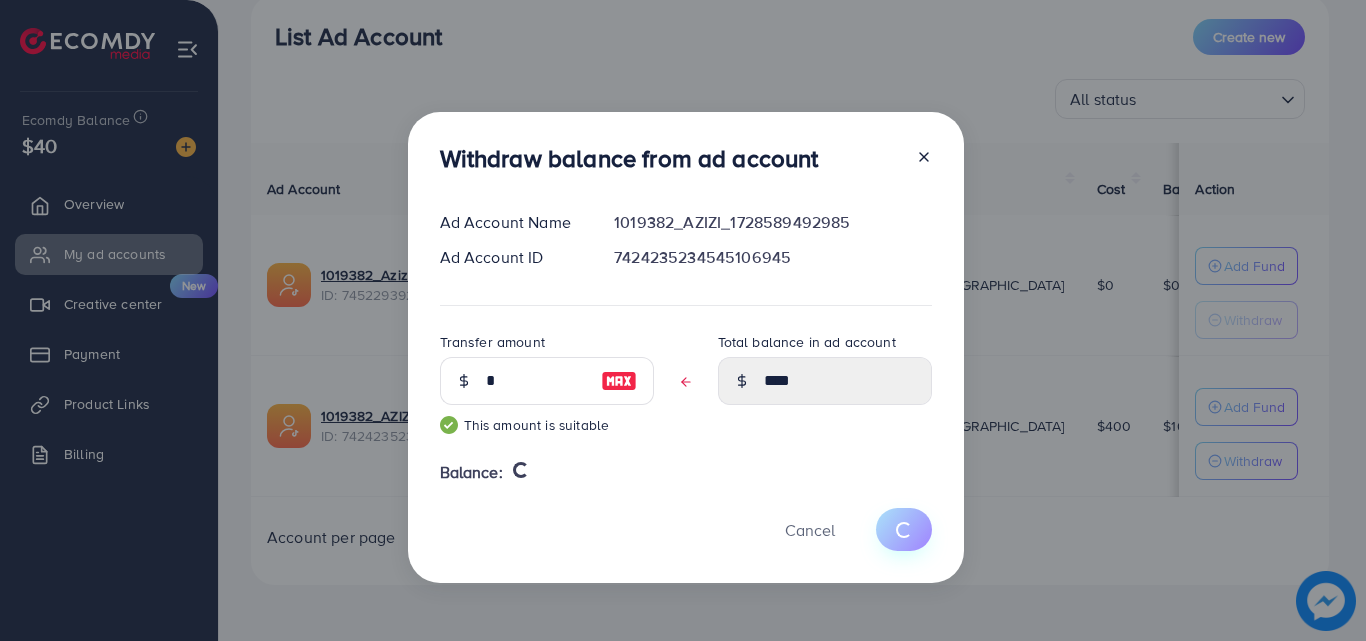 type 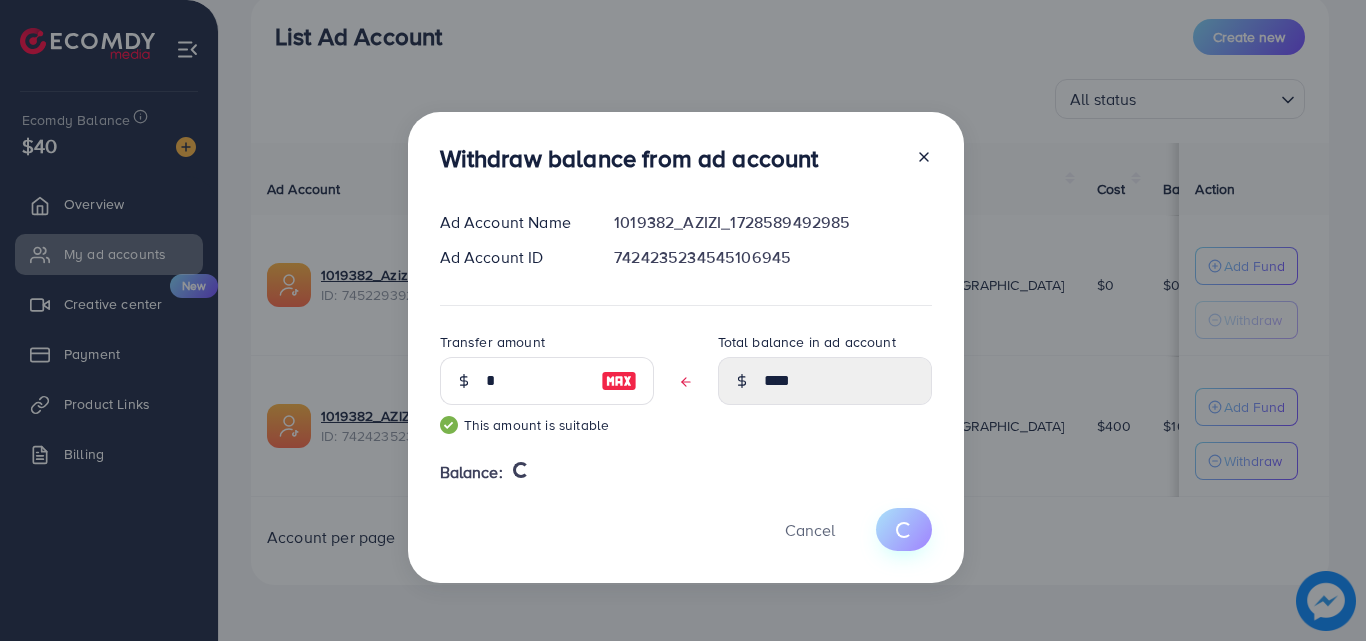 type on "**" 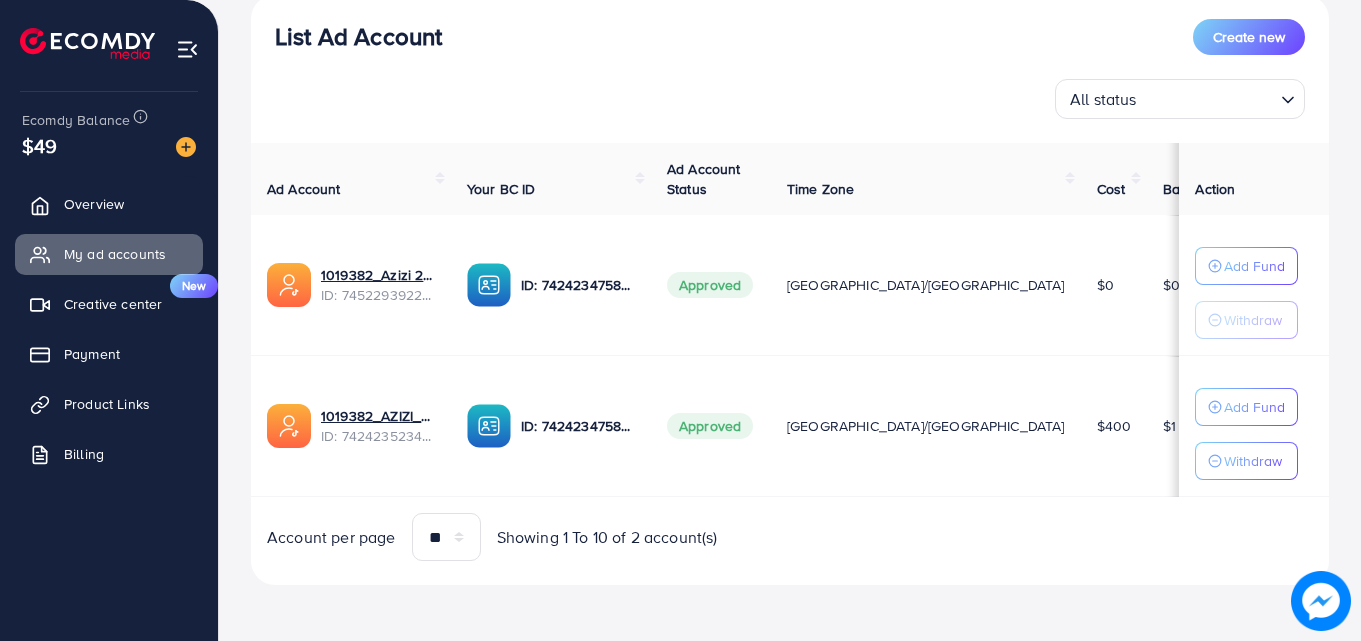 scroll, scrollTop: 0, scrollLeft: 0, axis: both 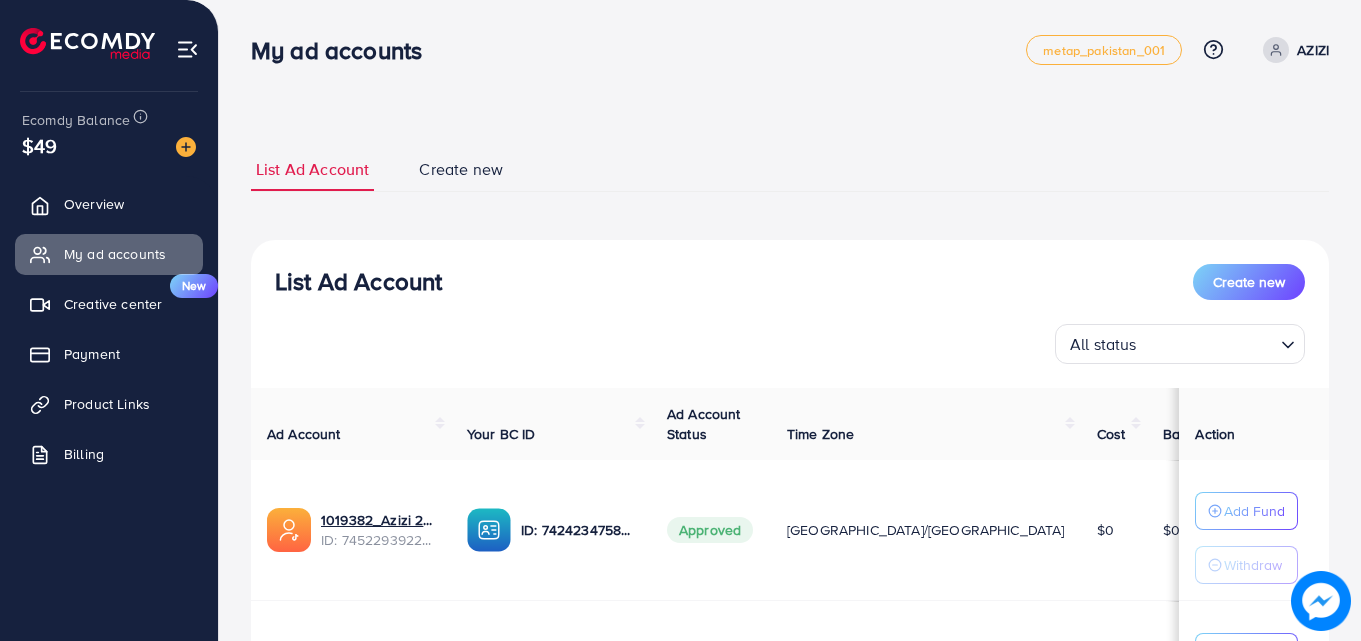 click on "List Ad Account Create new  List Ad Account   Create new
All status
Loading...                   Ad Account Your BC ID Ad Account Status Time Zone Cost Balance Action            1019382_Azizi 2_1735122399582  ID: 7452293922363277329 ID: 7424234758269517840  Approved   Asia/Karachi   $0   $0   Add Fund   Withdraw       1019382_AZIZI_1728589492985  ID: 7424235234545106945 ID: 7424234758269517840  Approved   Asia/Karachi   $400   $1   Add Fund   Withdraw           Account per page  ** ** ** ***  Showing 1 To 10 of 2 account(s)   Step 1: TikTok For Business Account   Connect to TikTok for Business to access all of your business account in one place   user1937334021377   User ID: 7423417822770496528   By connecting your account, you agree to our   TikTok Business Product (Data) Terms   Step 2: TikTok For Business Center   Business Center is a powerful business management tool that lets organizations   AZIZI COLLECTION   User ID: 7424234758269517840   + Create New  Account Name" at bounding box center (790, 443) 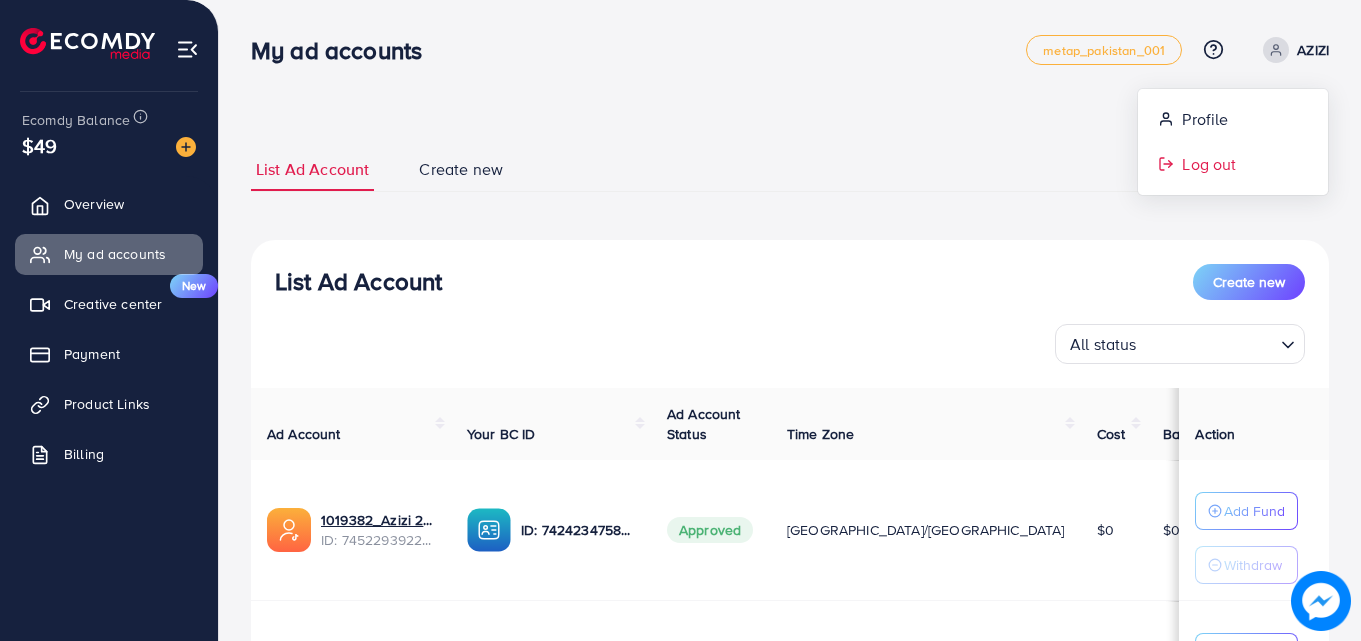 click on "Log out" at bounding box center [1209, 164] 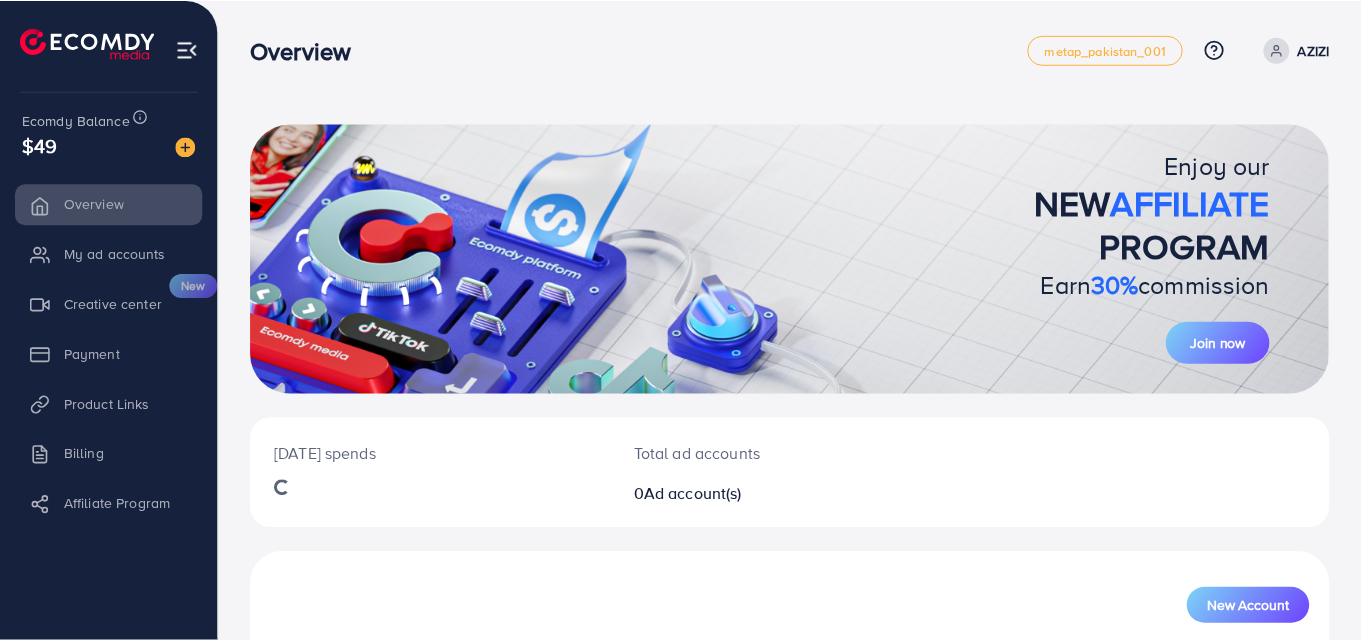 scroll, scrollTop: 0, scrollLeft: 0, axis: both 